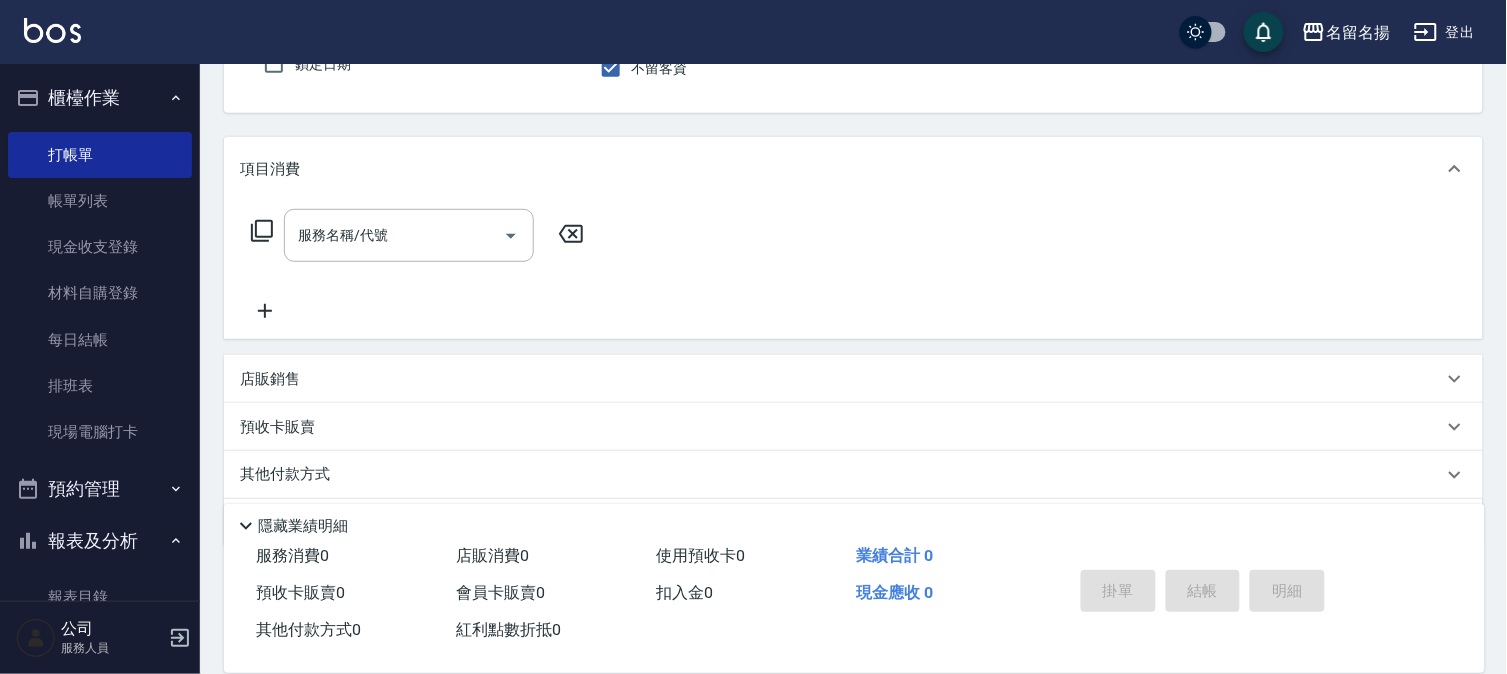 scroll, scrollTop: 253, scrollLeft: 0, axis: vertical 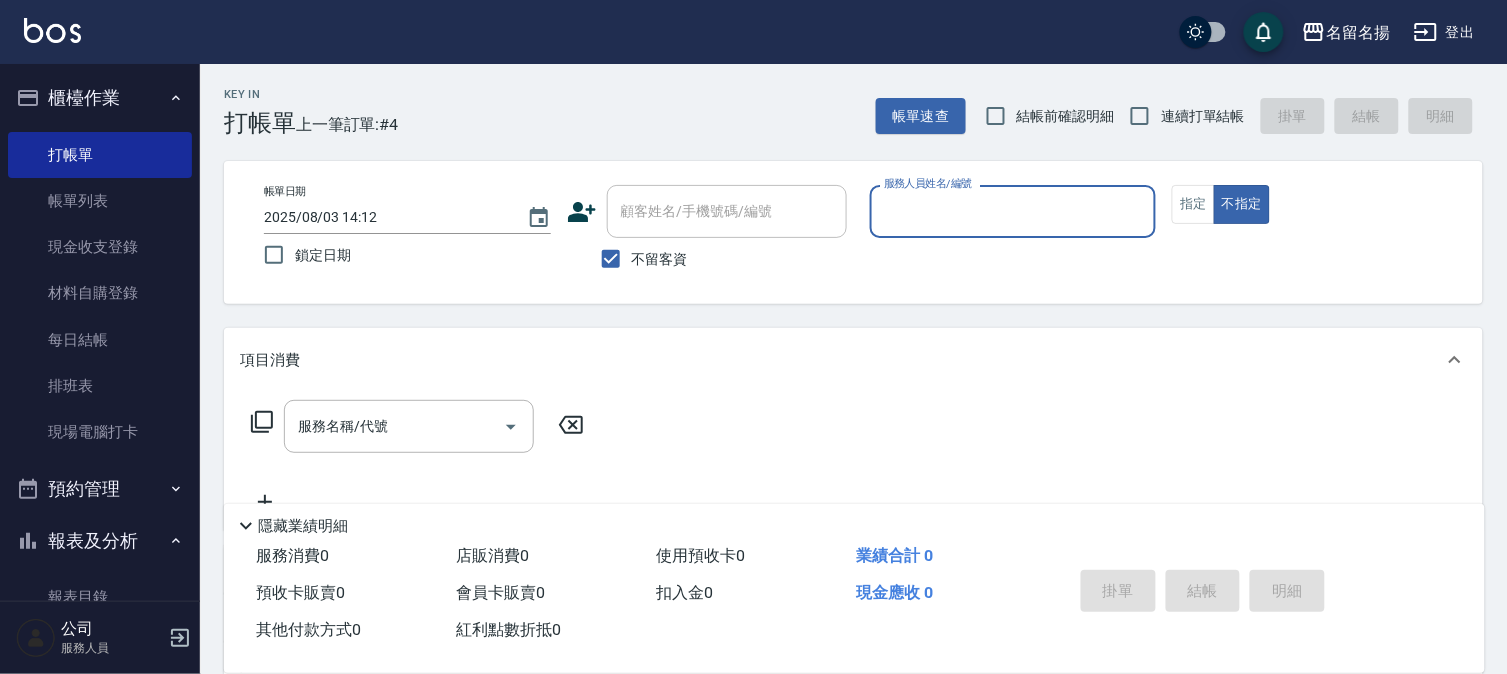 drag, startPoint x: 938, startPoint y: 201, endPoint x: 930, endPoint y: 224, distance: 24.351591 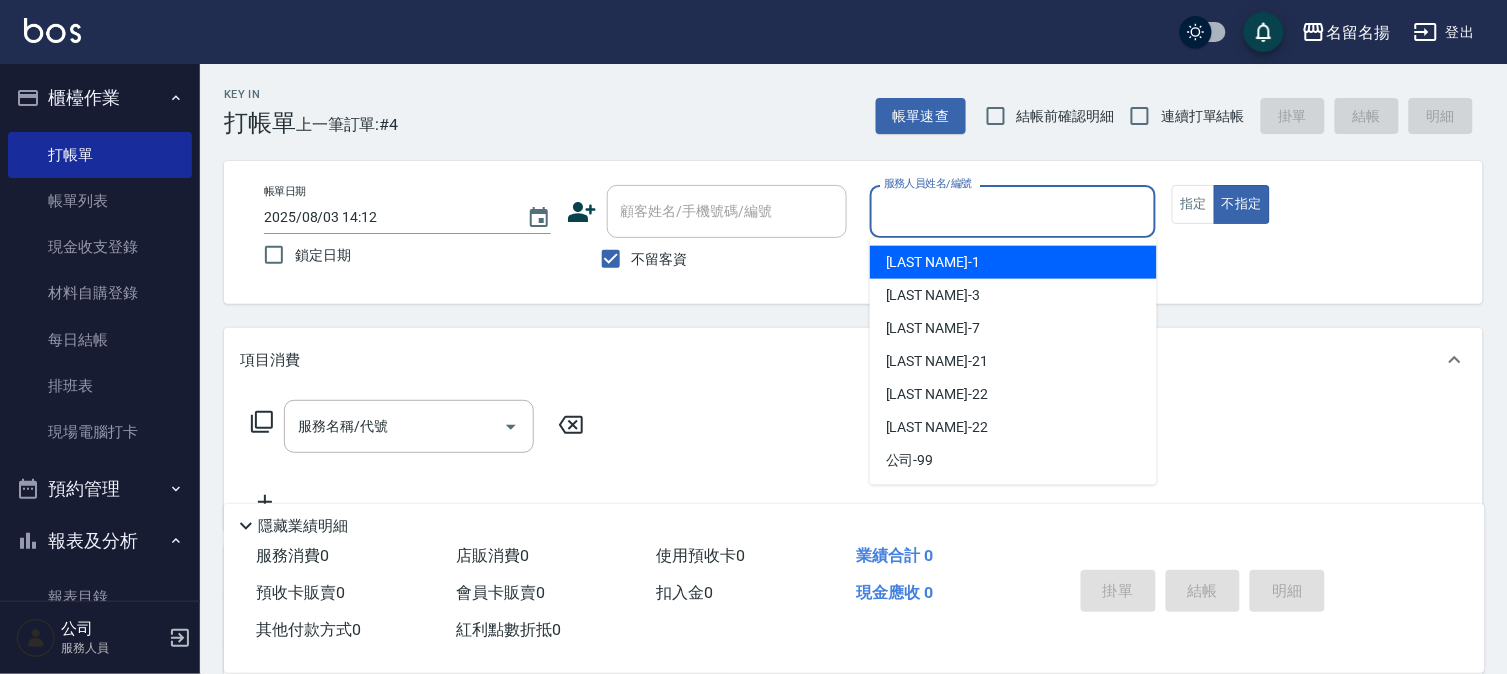 click on "服務人員姓名/編號" at bounding box center [1013, 211] 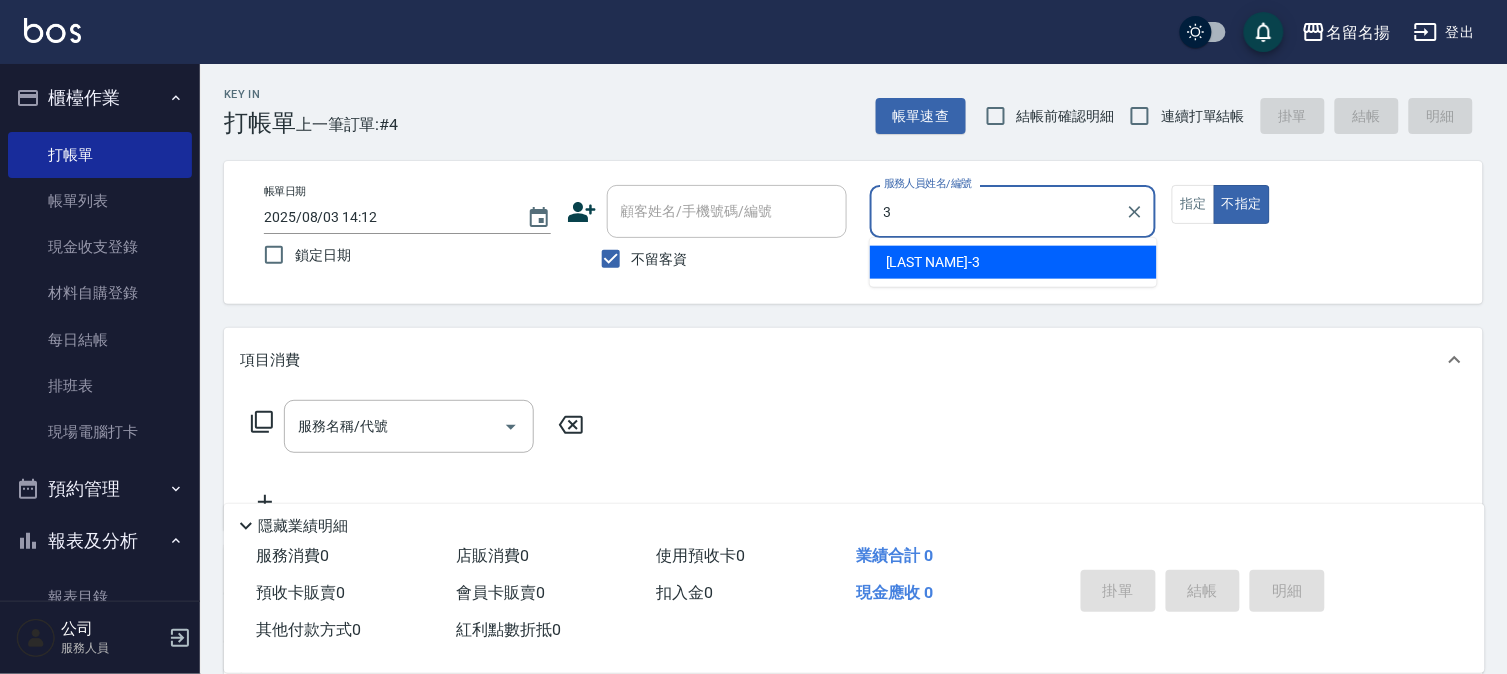 type on "[LAST NAME]-3" 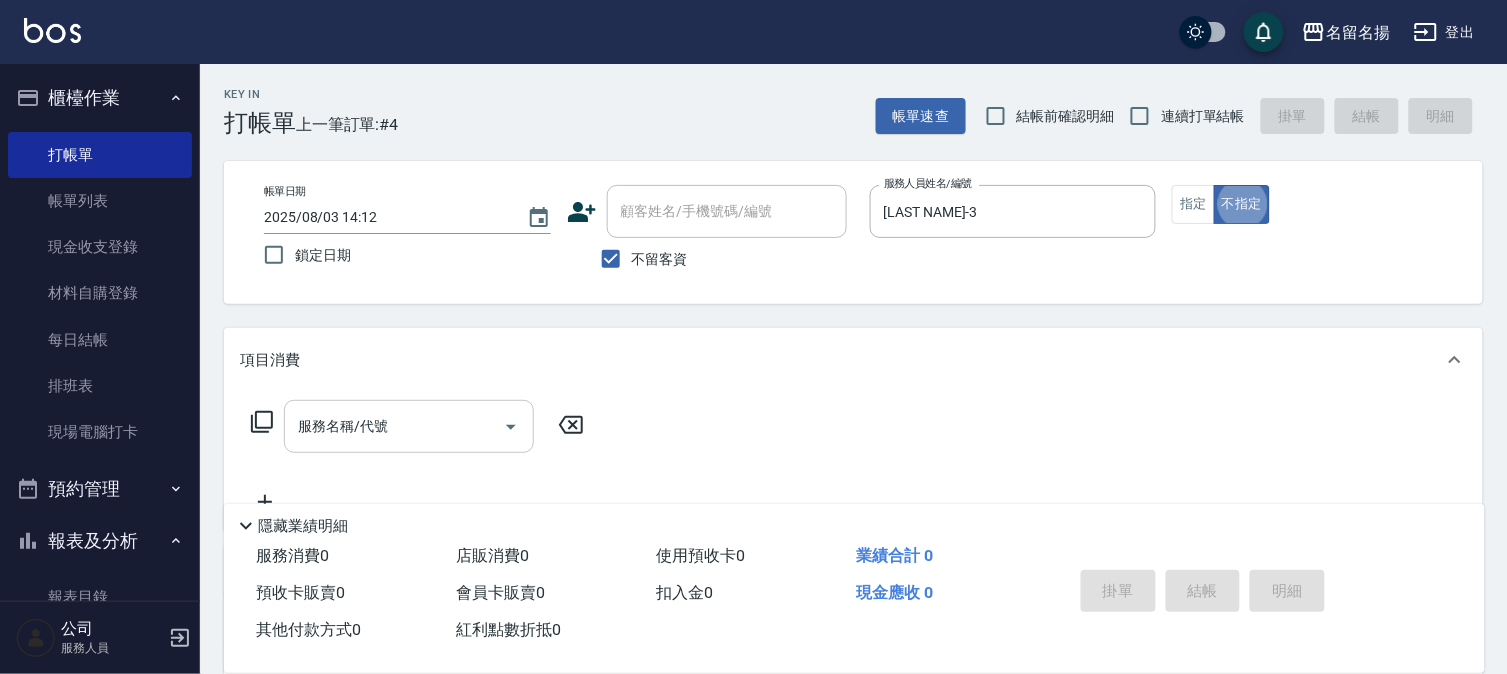 type on "false" 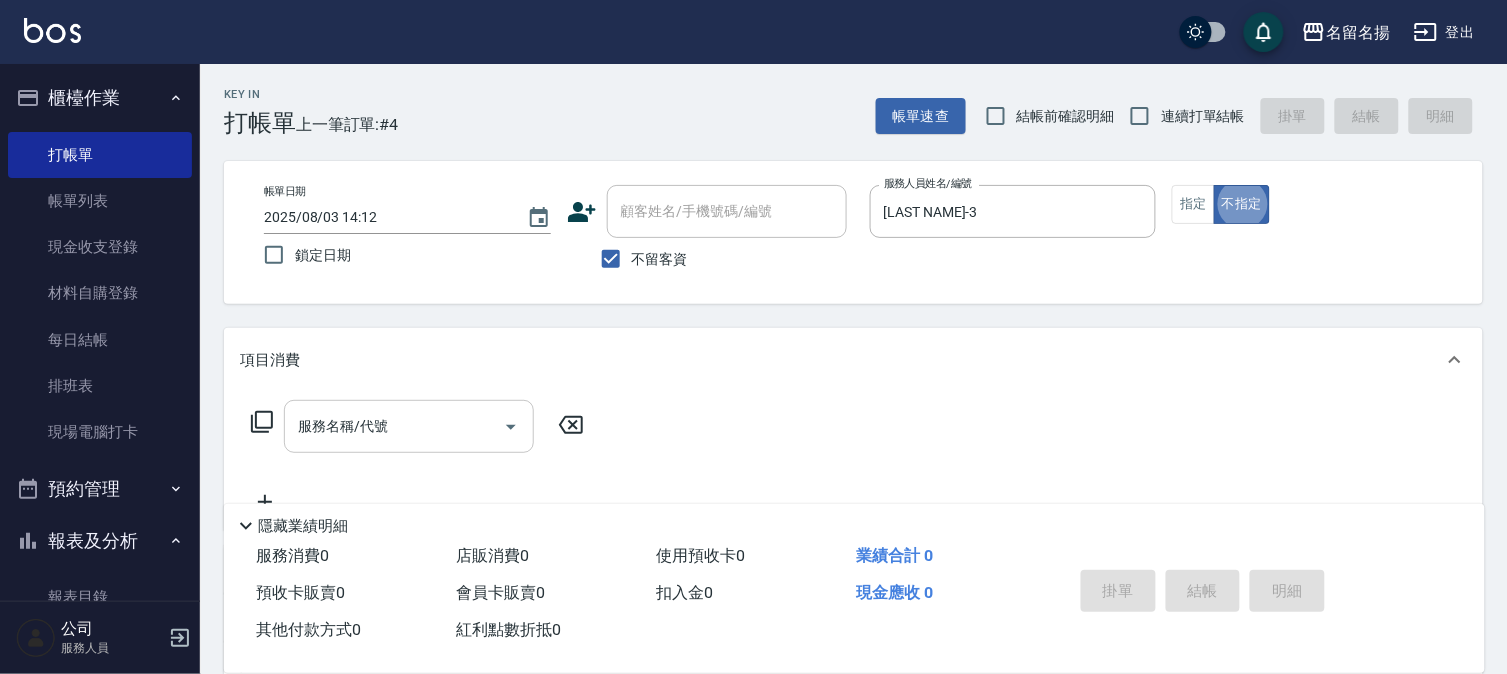 click on "服務名稱/代號" at bounding box center (394, 426) 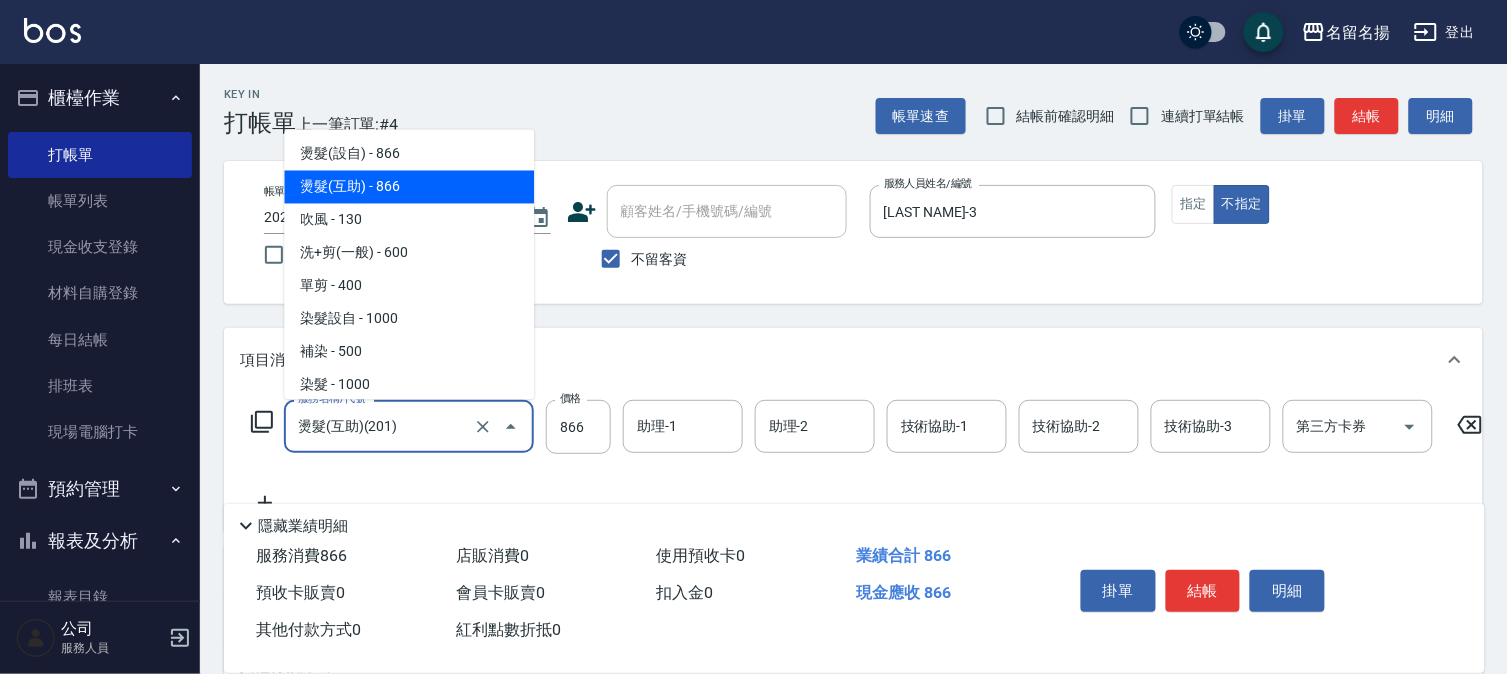 click on "燙髮(互助)(201)" at bounding box center (381, 426) 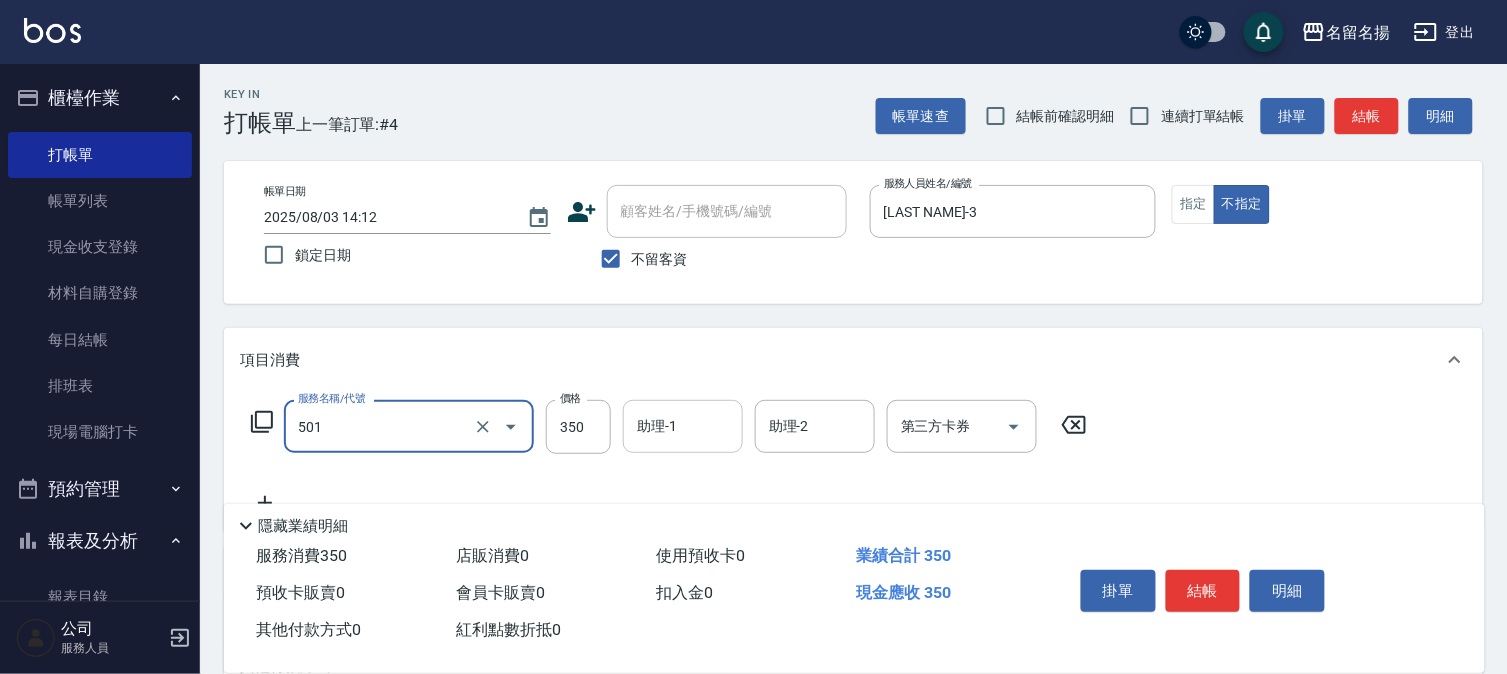 type on "P.S洗髮(501)" 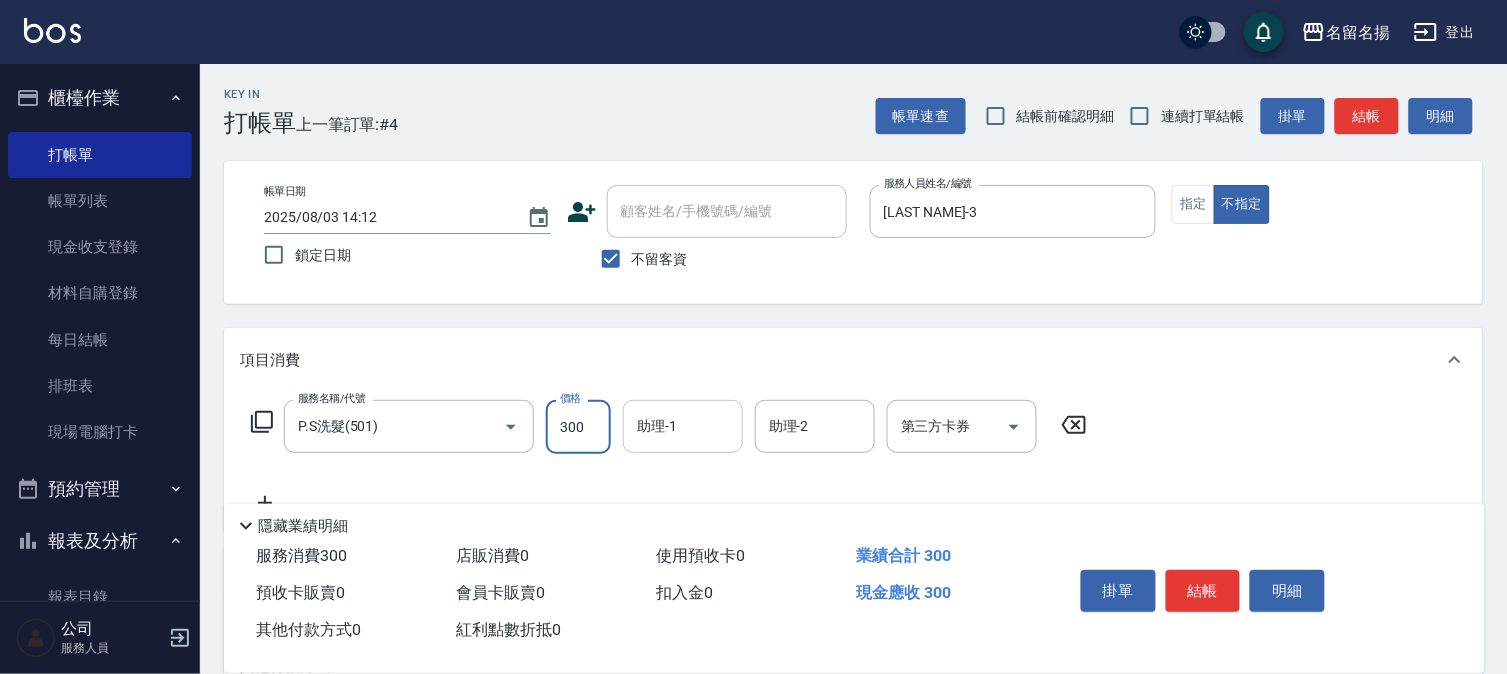type on "300" 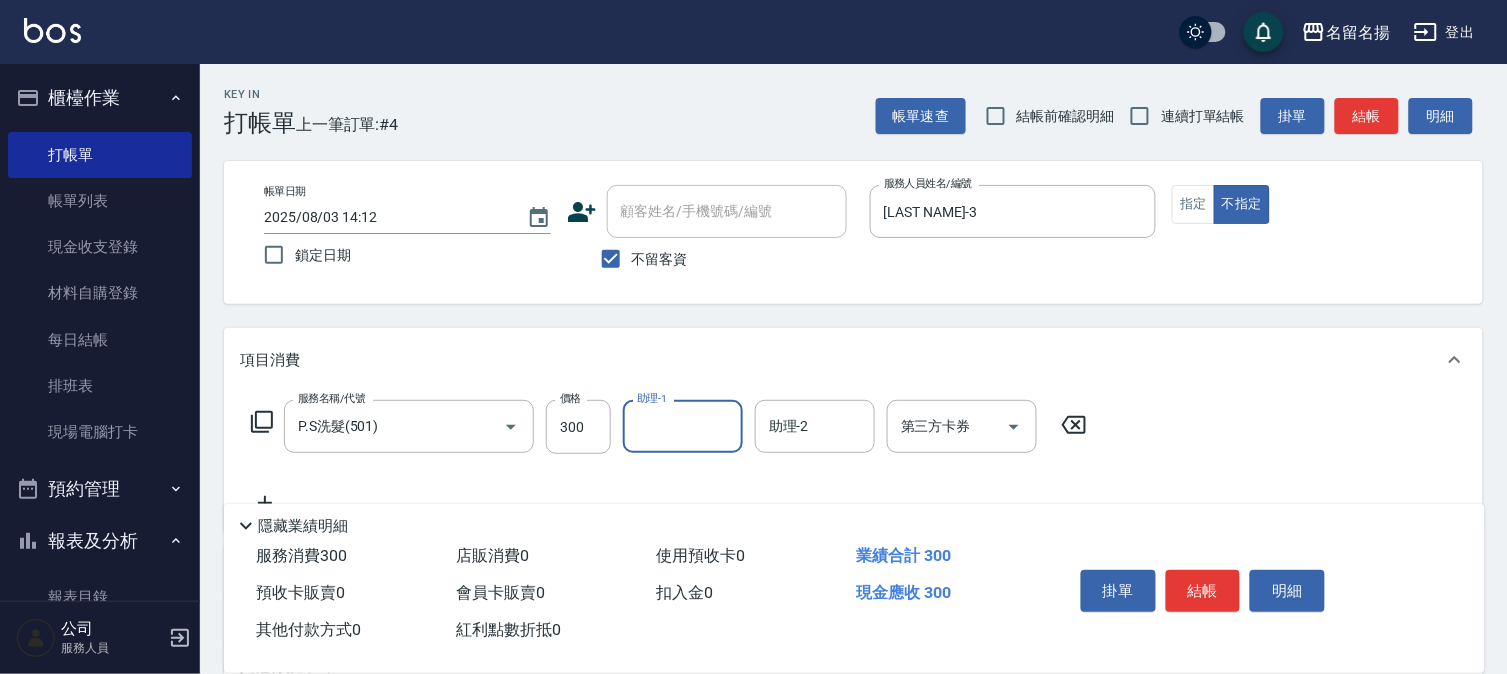 click on "助理-1" at bounding box center [683, 426] 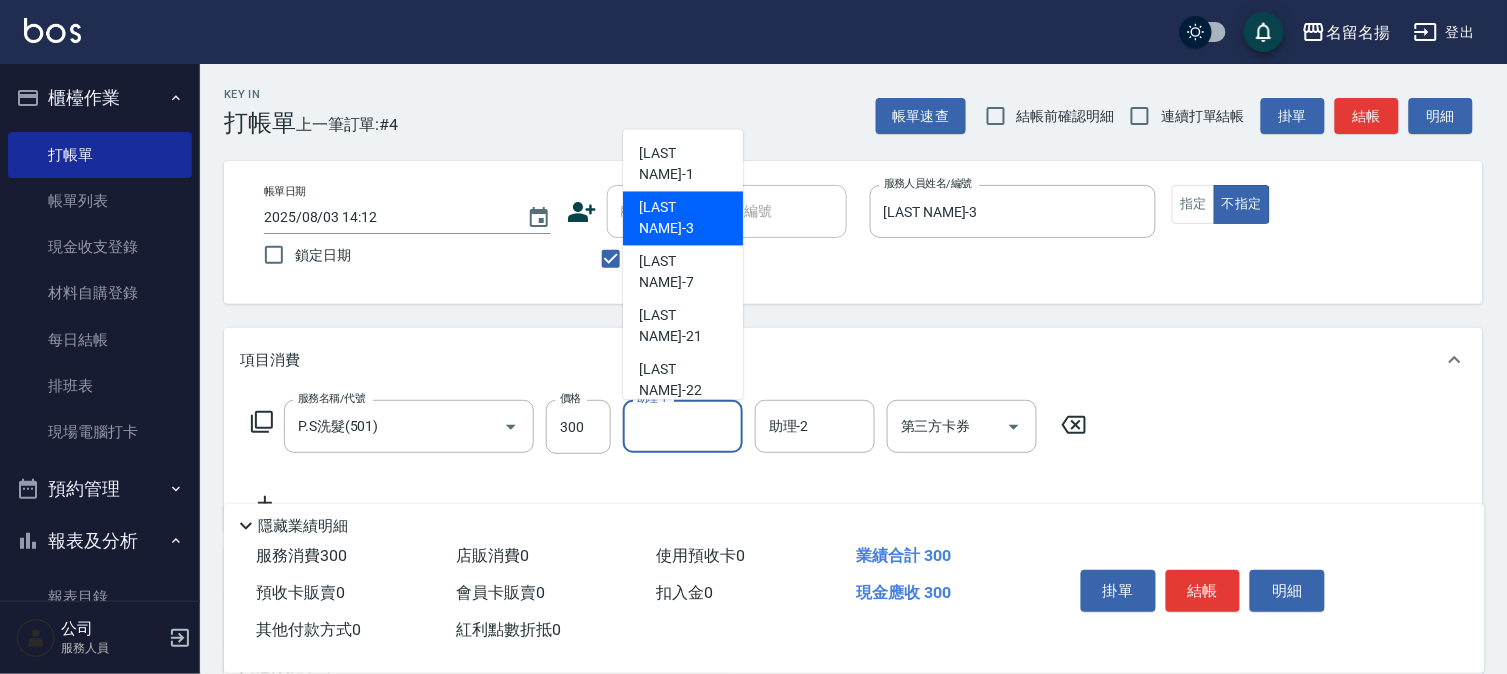 drag, startPoint x: 723, startPoint y: 208, endPoint x: 703, endPoint y: 207, distance: 20.024984 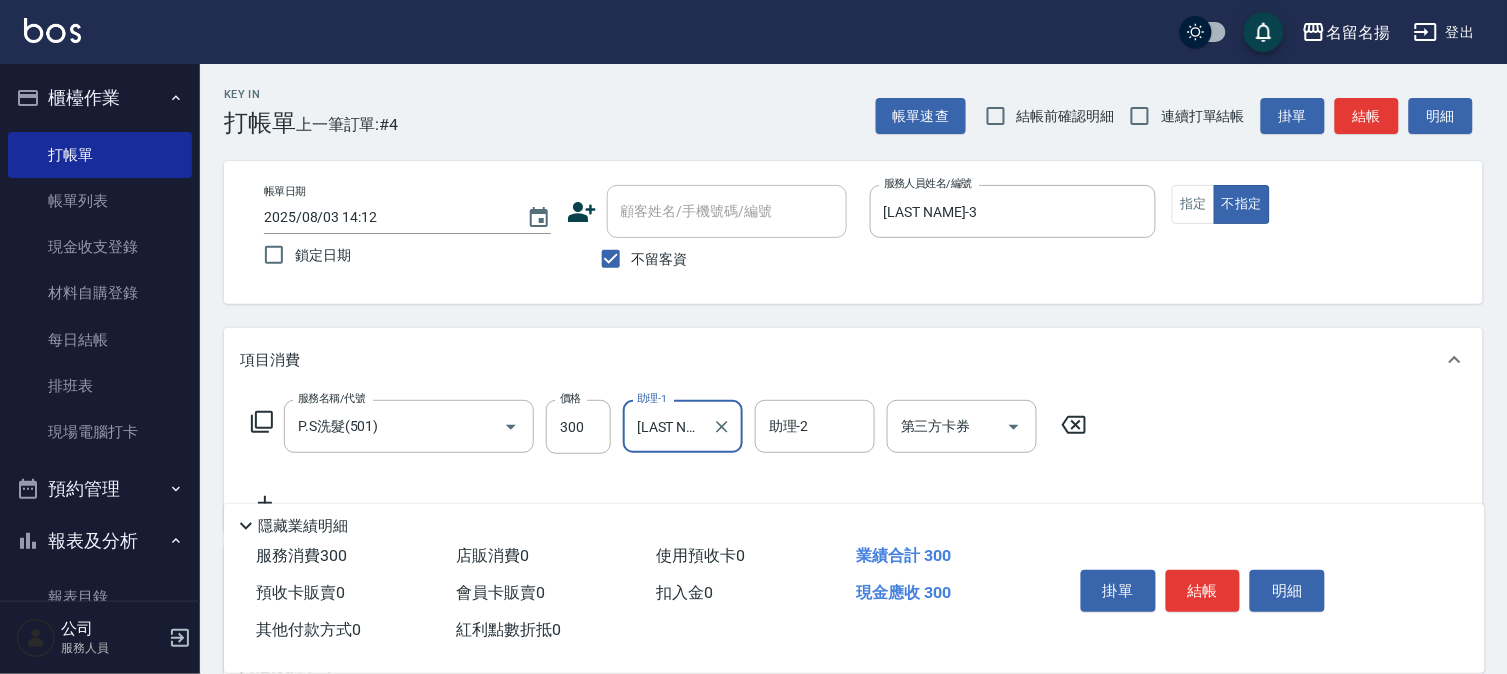 click on "結帳" at bounding box center [1203, 591] 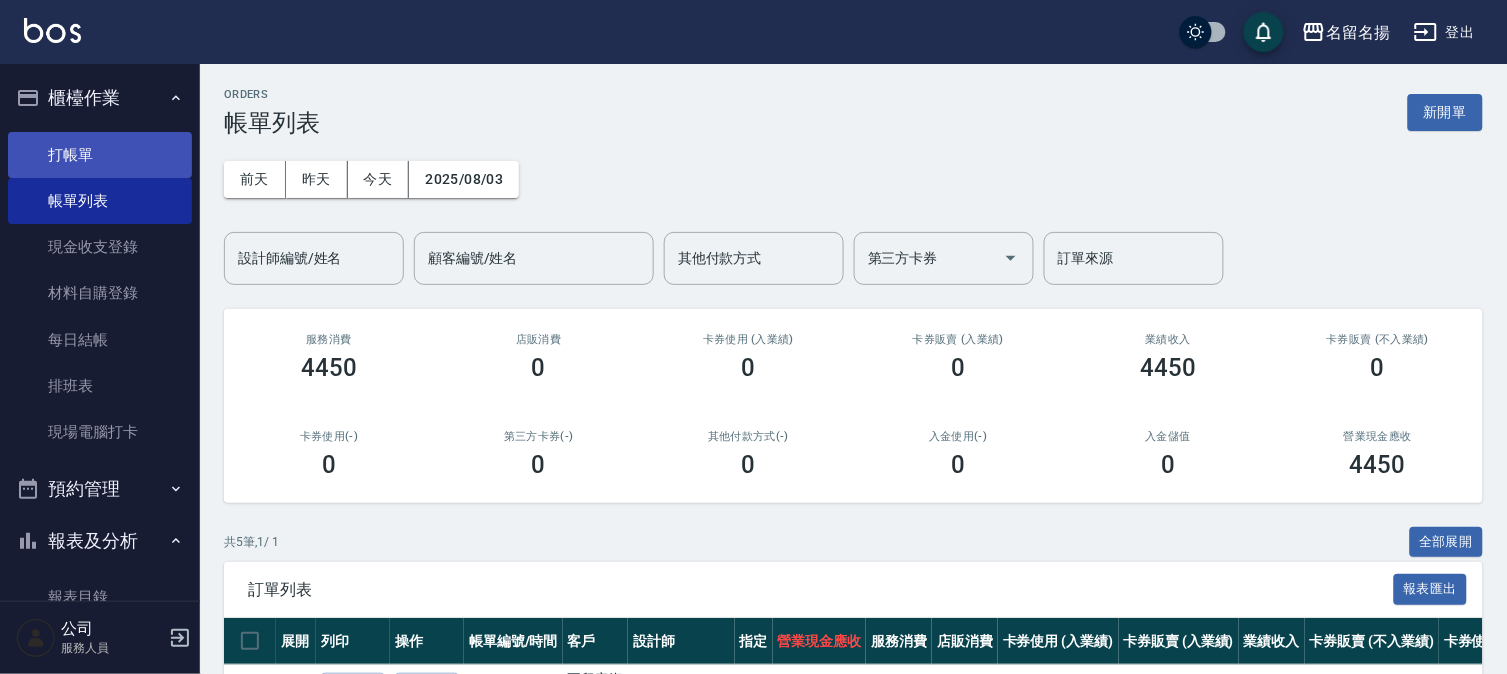 click on "打帳單" at bounding box center [100, 155] 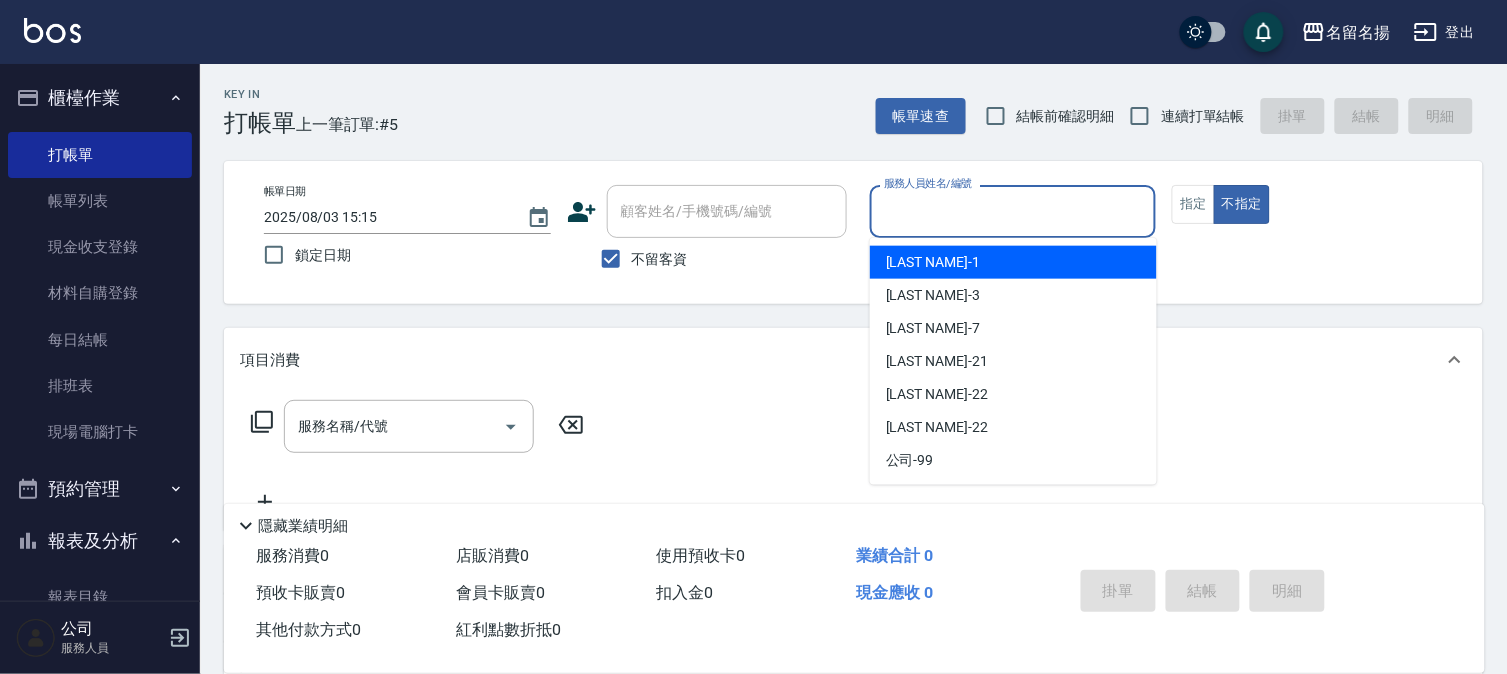 click on "服務人員姓名/編號" at bounding box center [1013, 211] 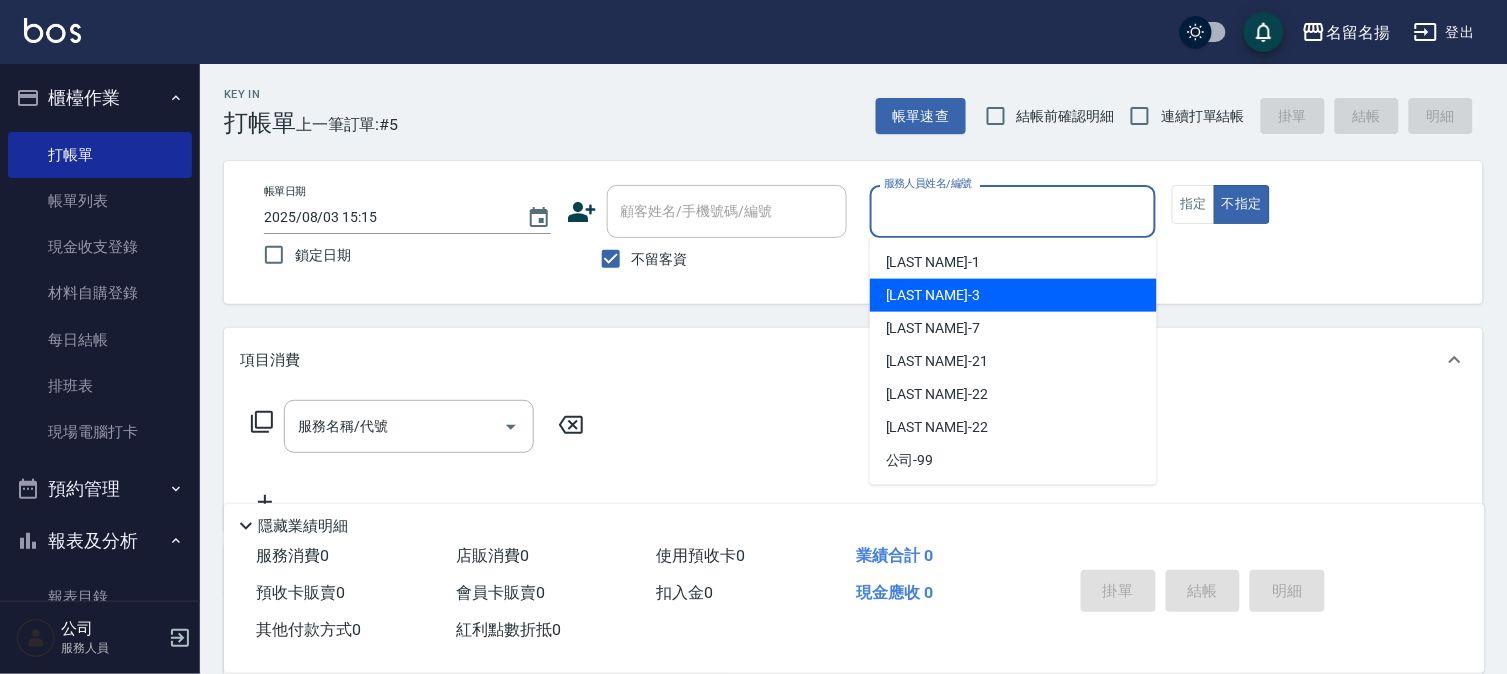 drag, startPoint x: 925, startPoint y: 287, endPoint x: 1098, endPoint y: 236, distance: 180.36075 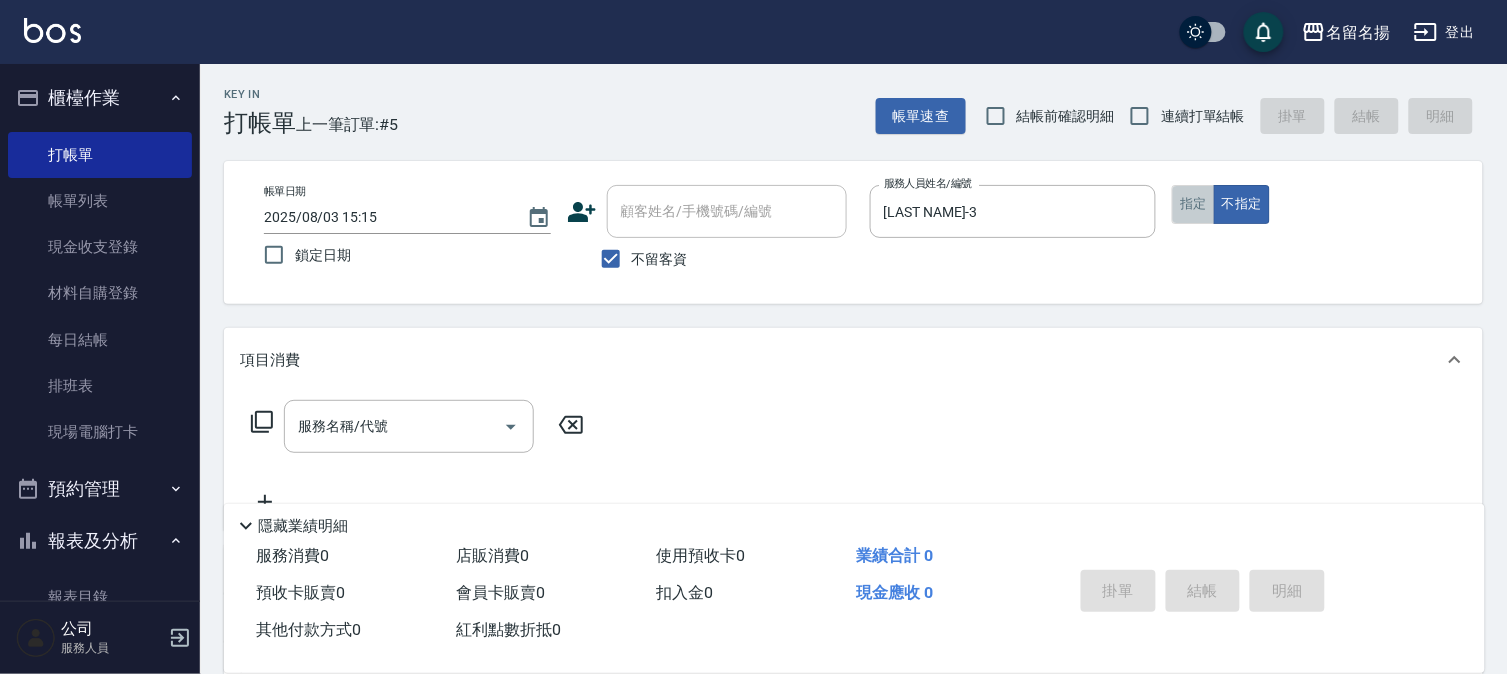 drag, startPoint x: 1195, startPoint y: 201, endPoint x: 674, endPoint y: 320, distance: 534.4174 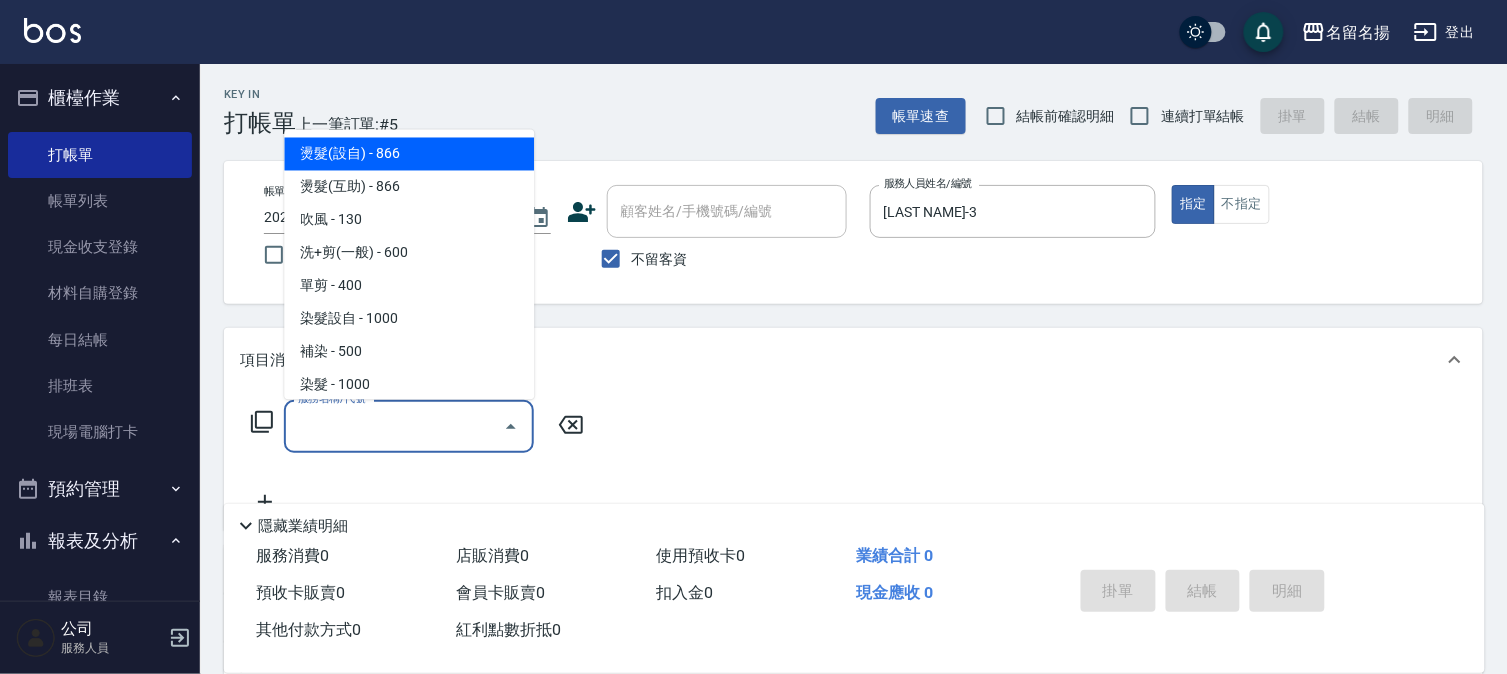 click on "服務名稱/代號" at bounding box center (394, 426) 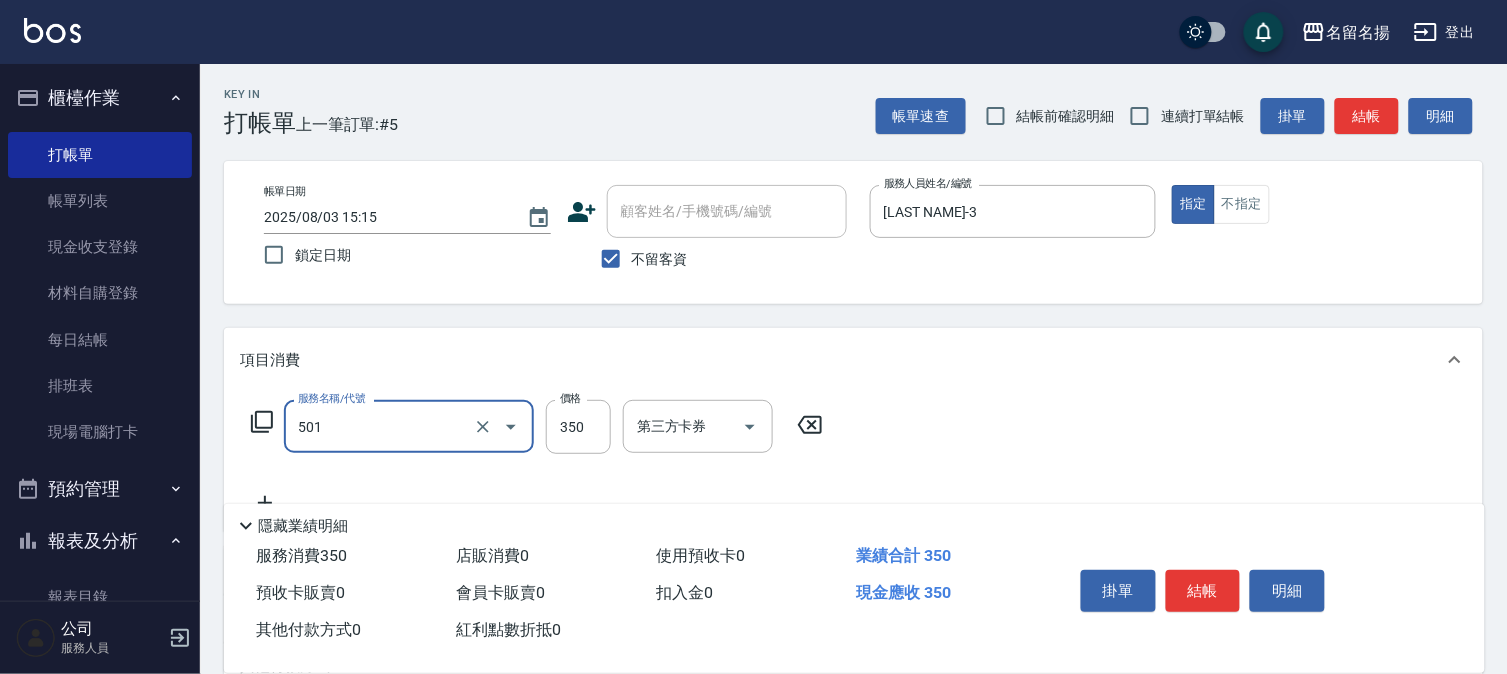 type on "P.S洗髮(501)" 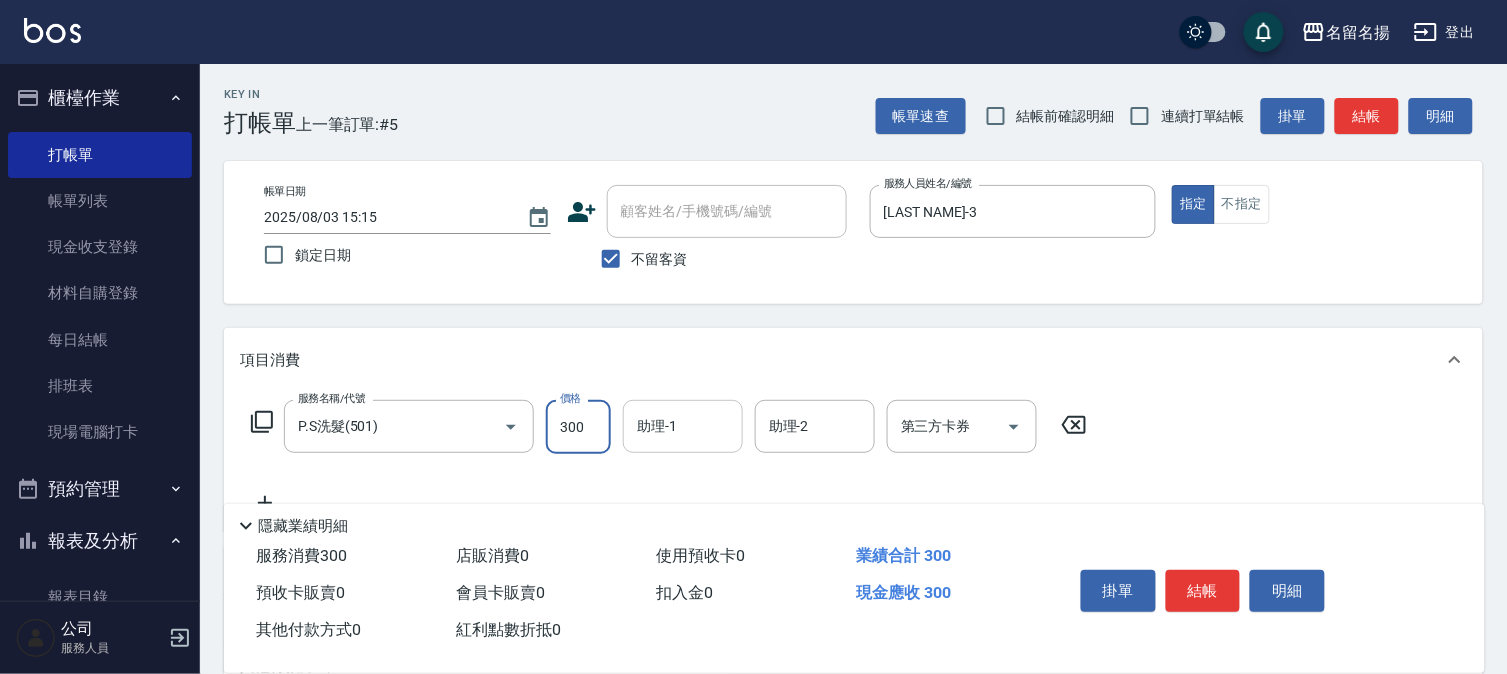 type on "300" 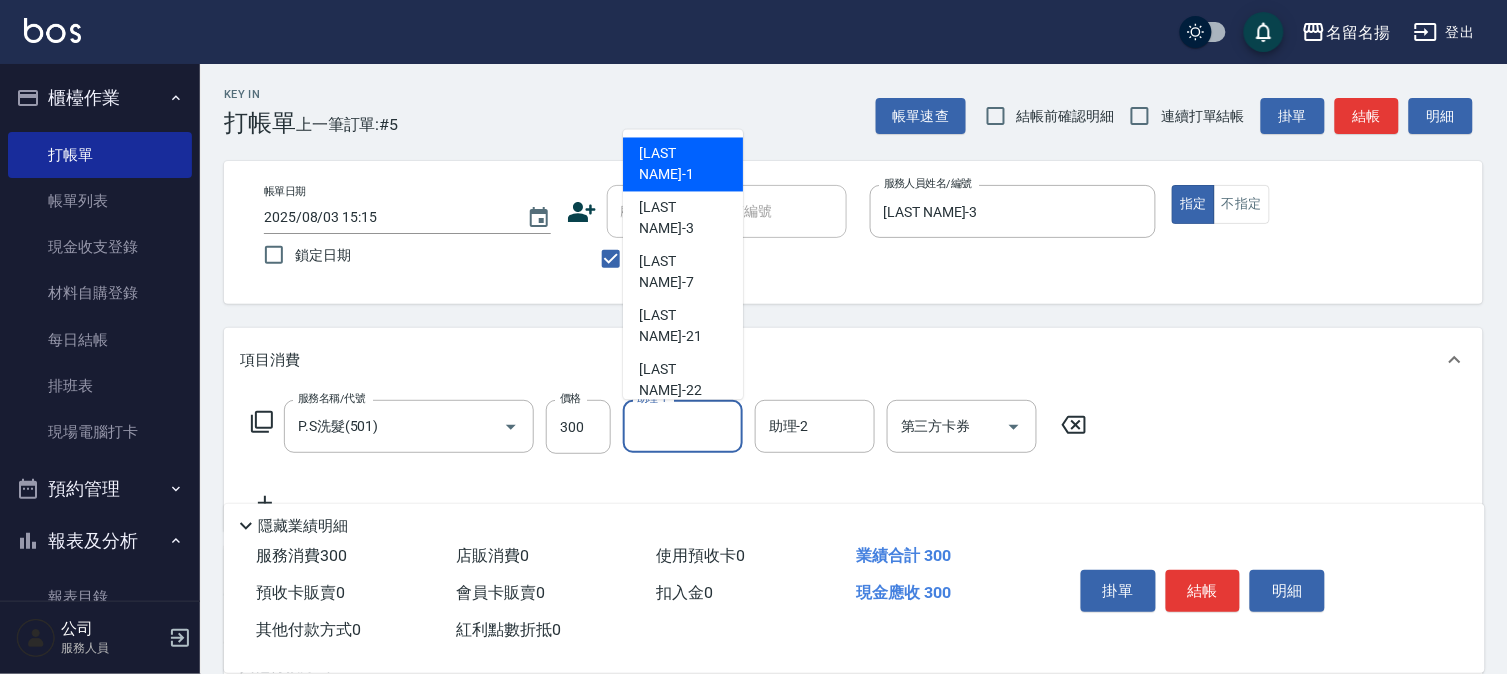 click on "助理-1" at bounding box center (683, 426) 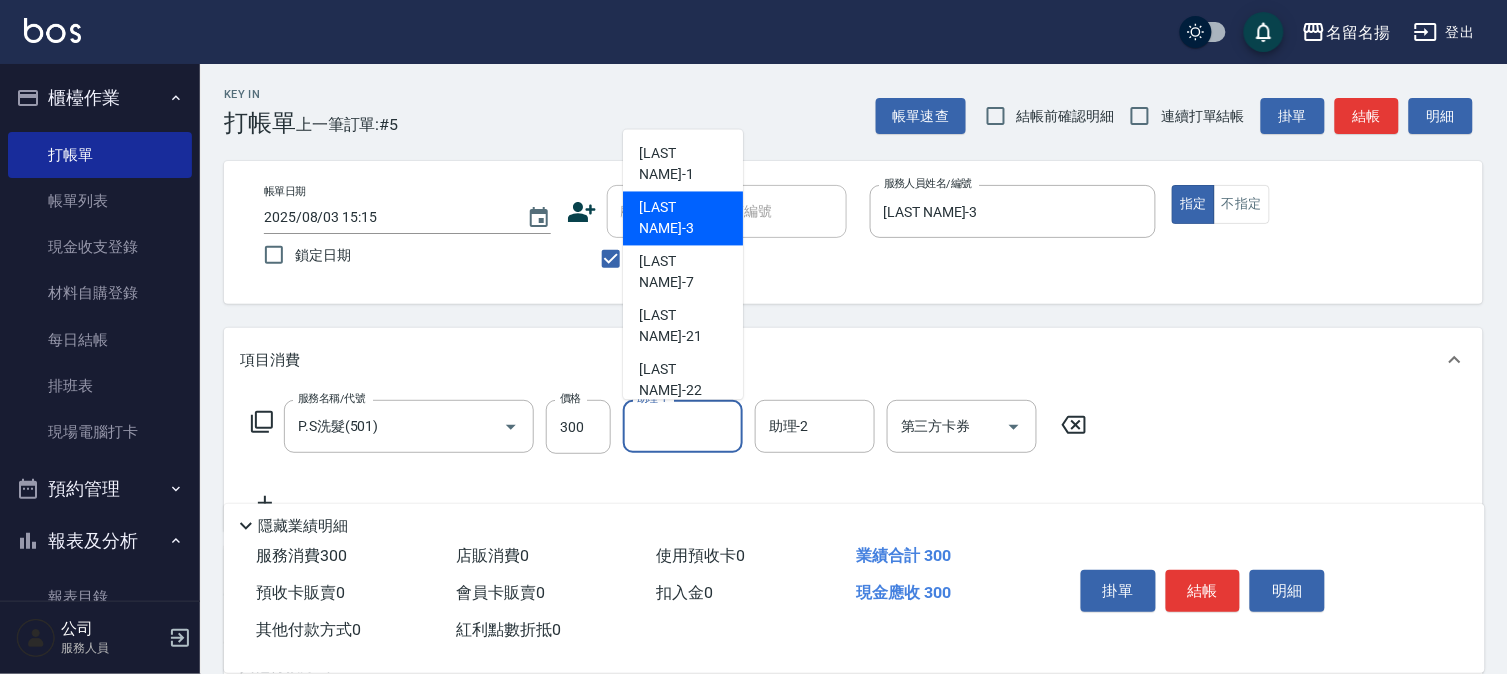 click on "[LAST NAME] -3" at bounding box center (683, 219) 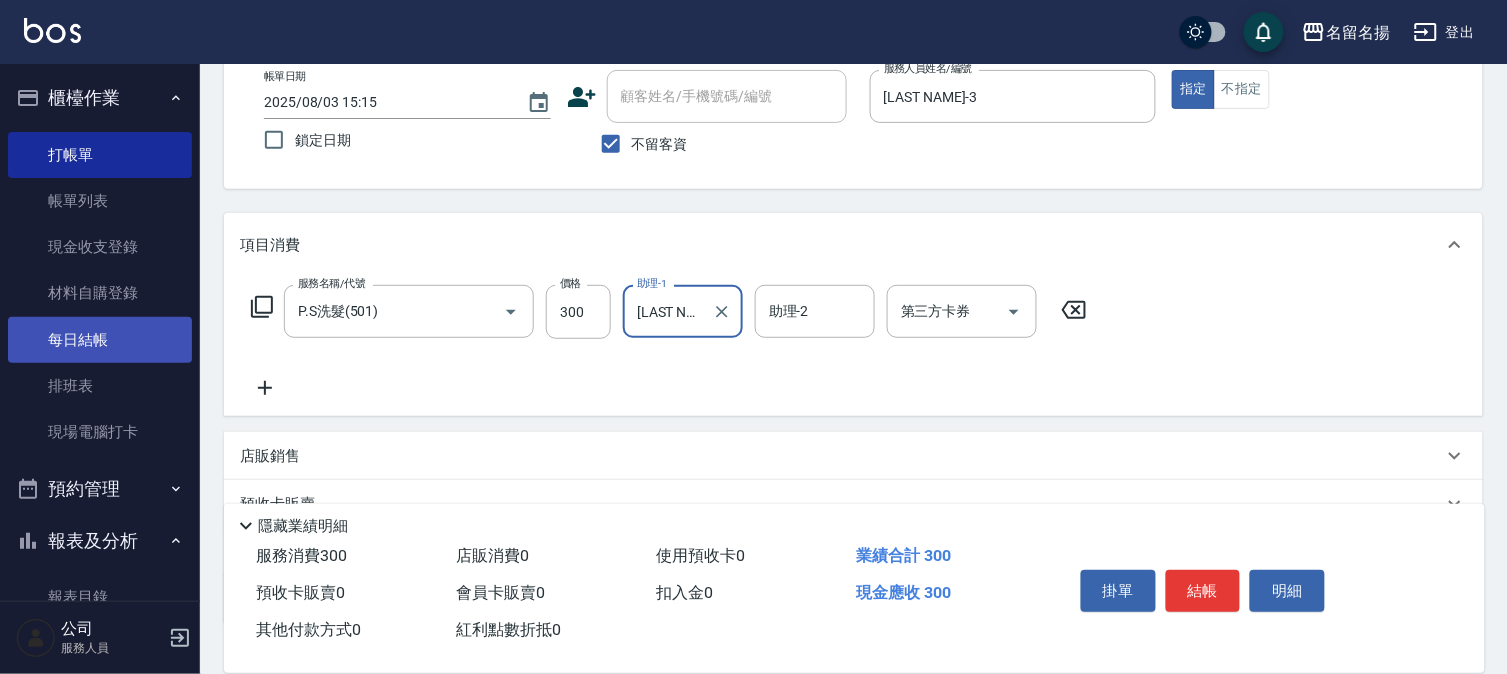 scroll, scrollTop: 222, scrollLeft: 0, axis: vertical 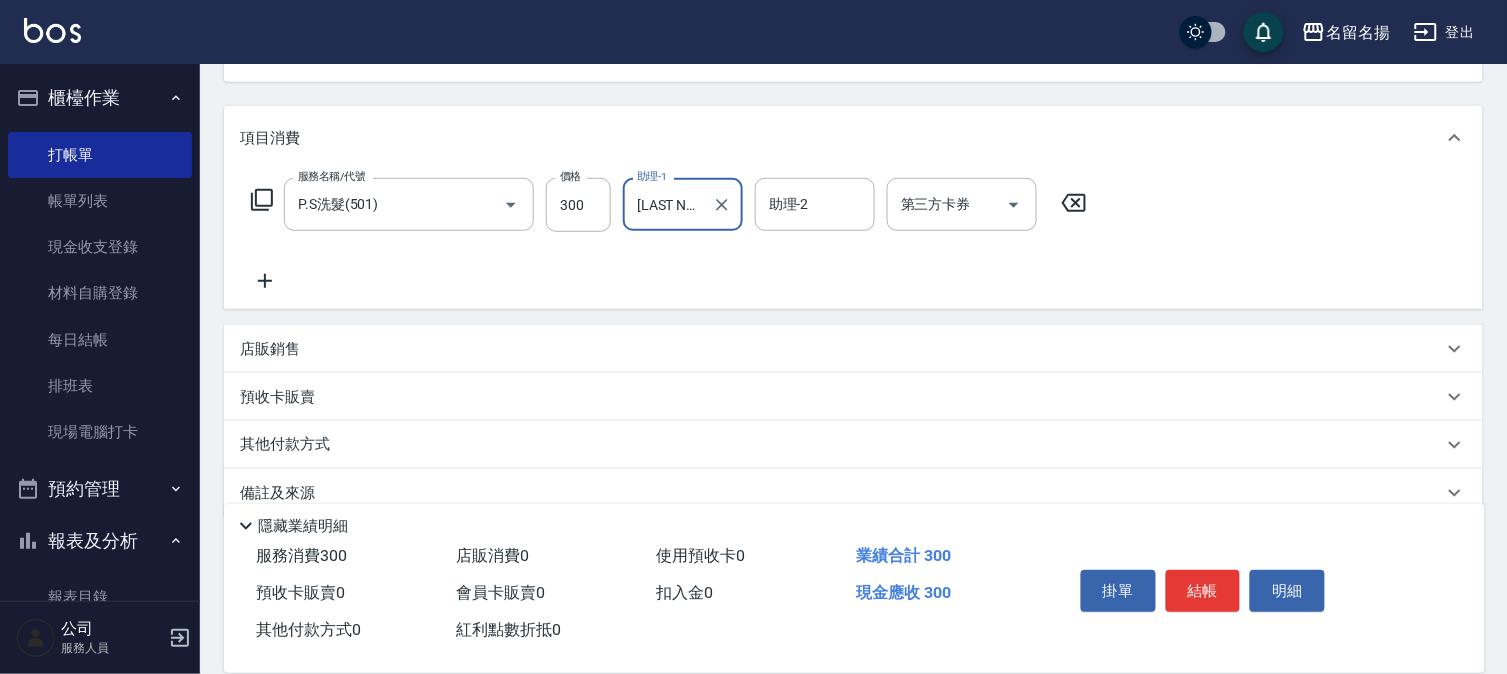 click 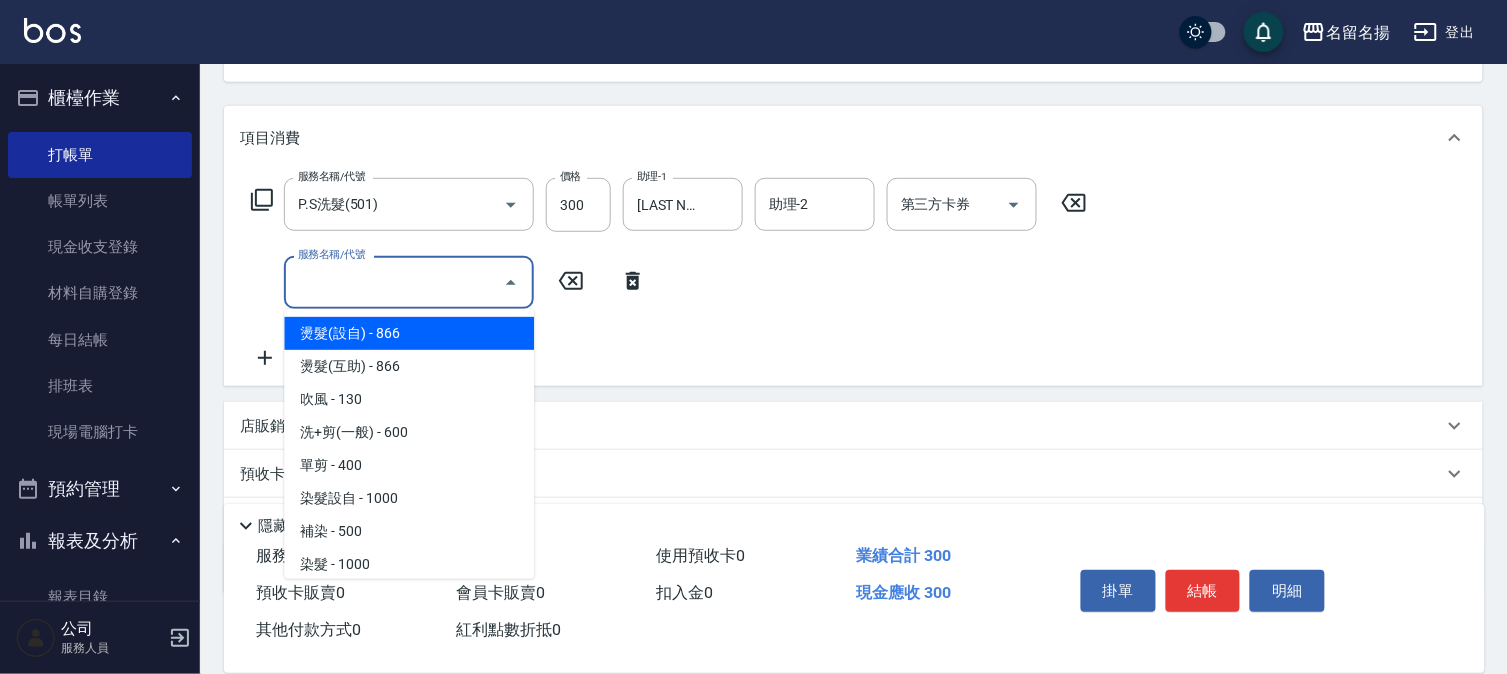 click on "服務名稱/代號" at bounding box center (394, 282) 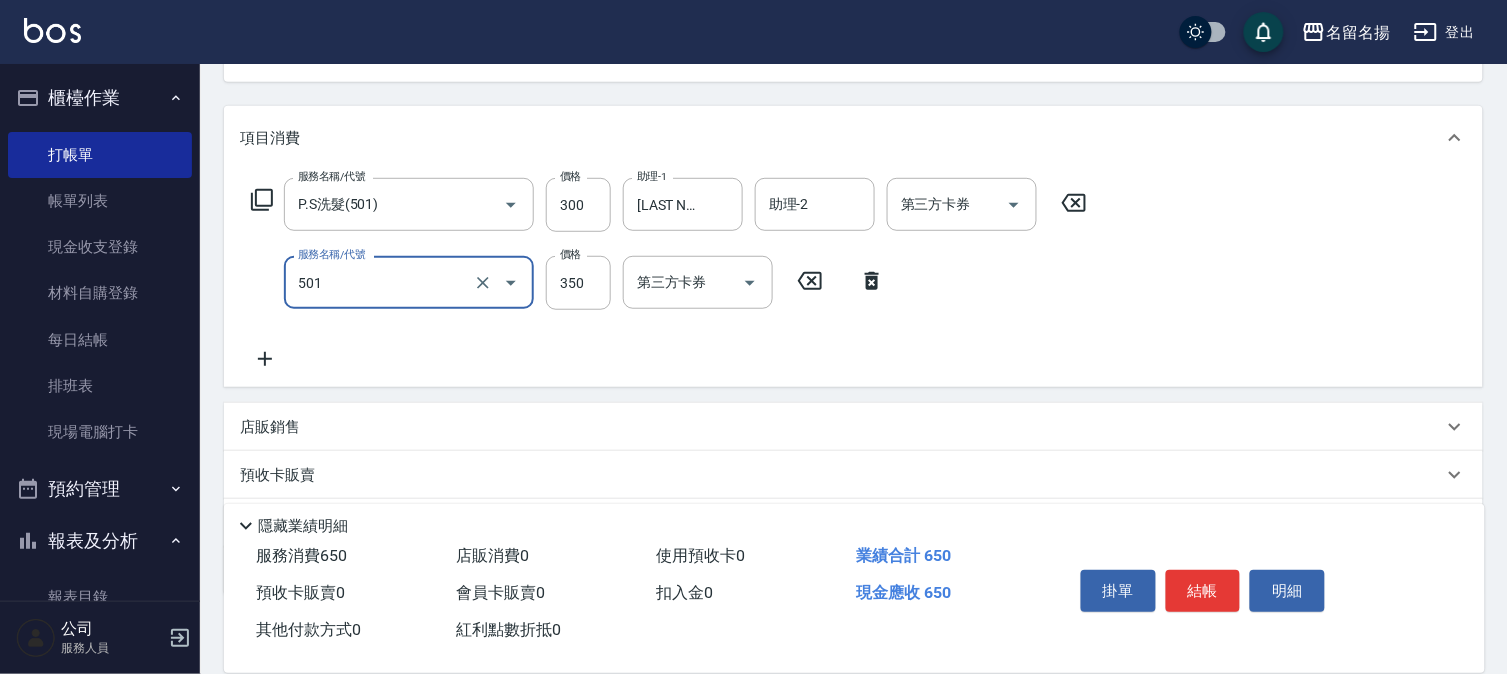 type on "P.S洗髮(501)" 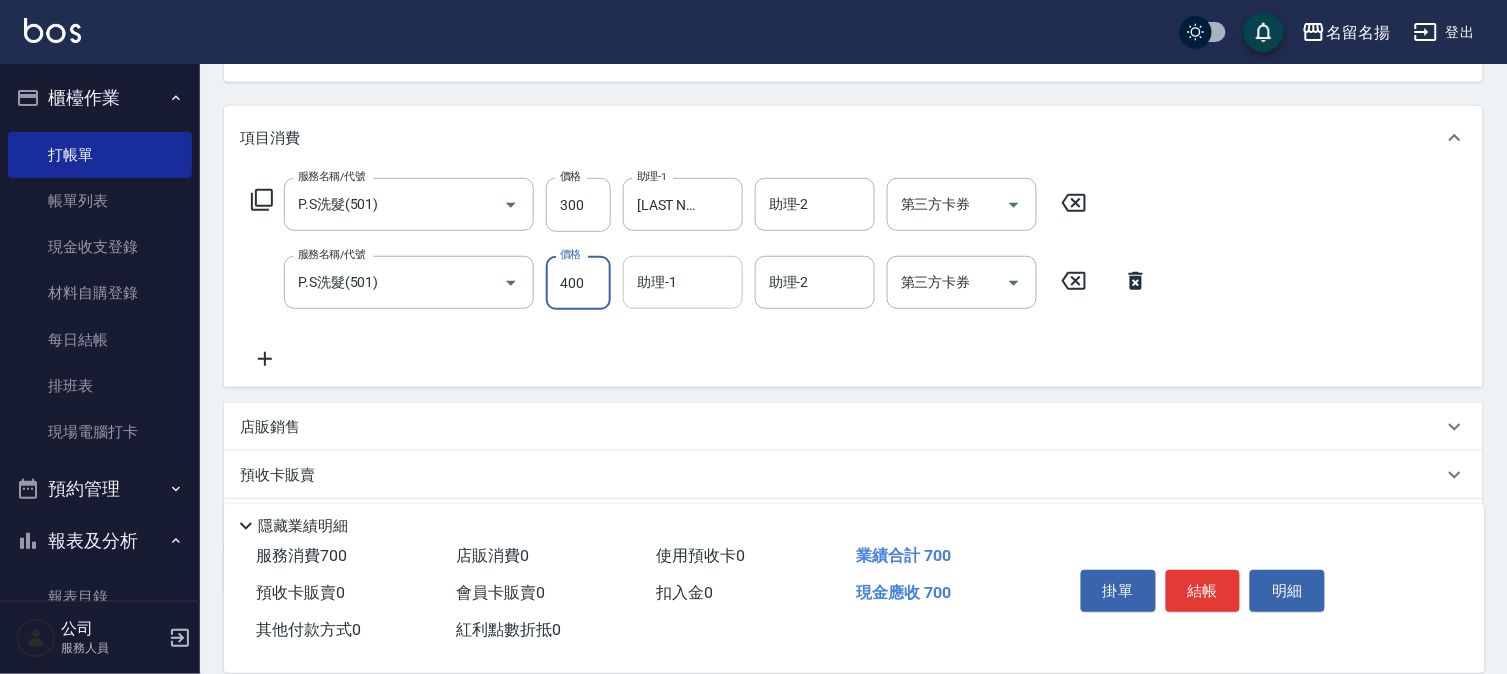 type on "400" 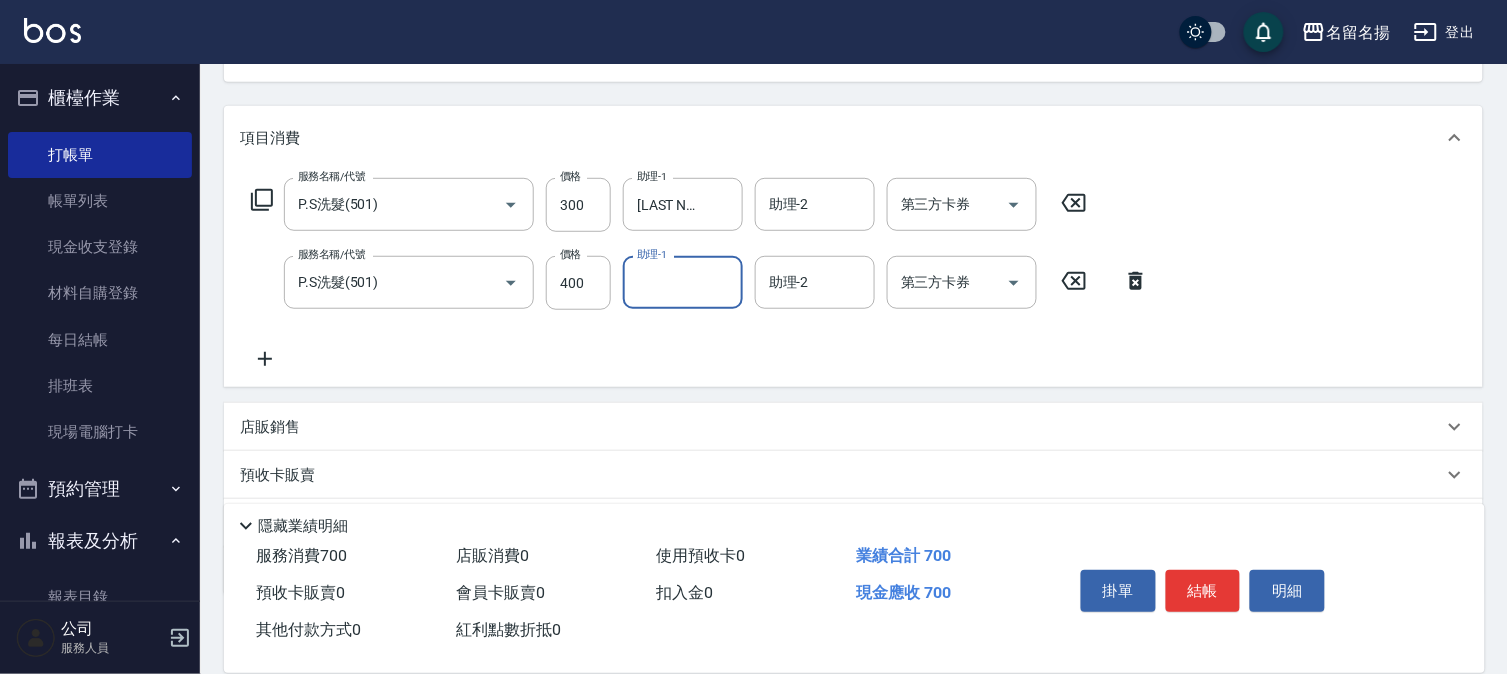 drag, startPoint x: 642, startPoint y: 293, endPoint x: 683, endPoint y: 327, distance: 53.263496 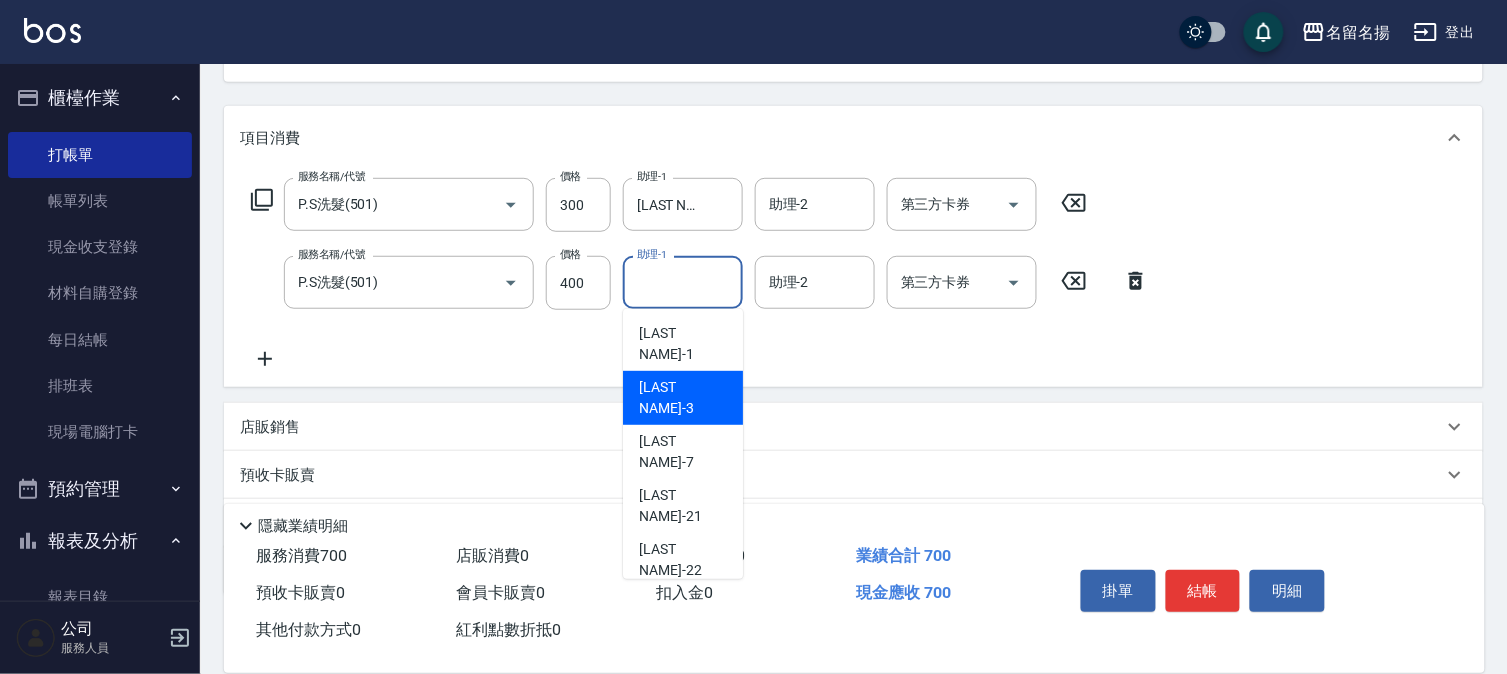 click on "[LAST NAME] -3" at bounding box center (683, 398) 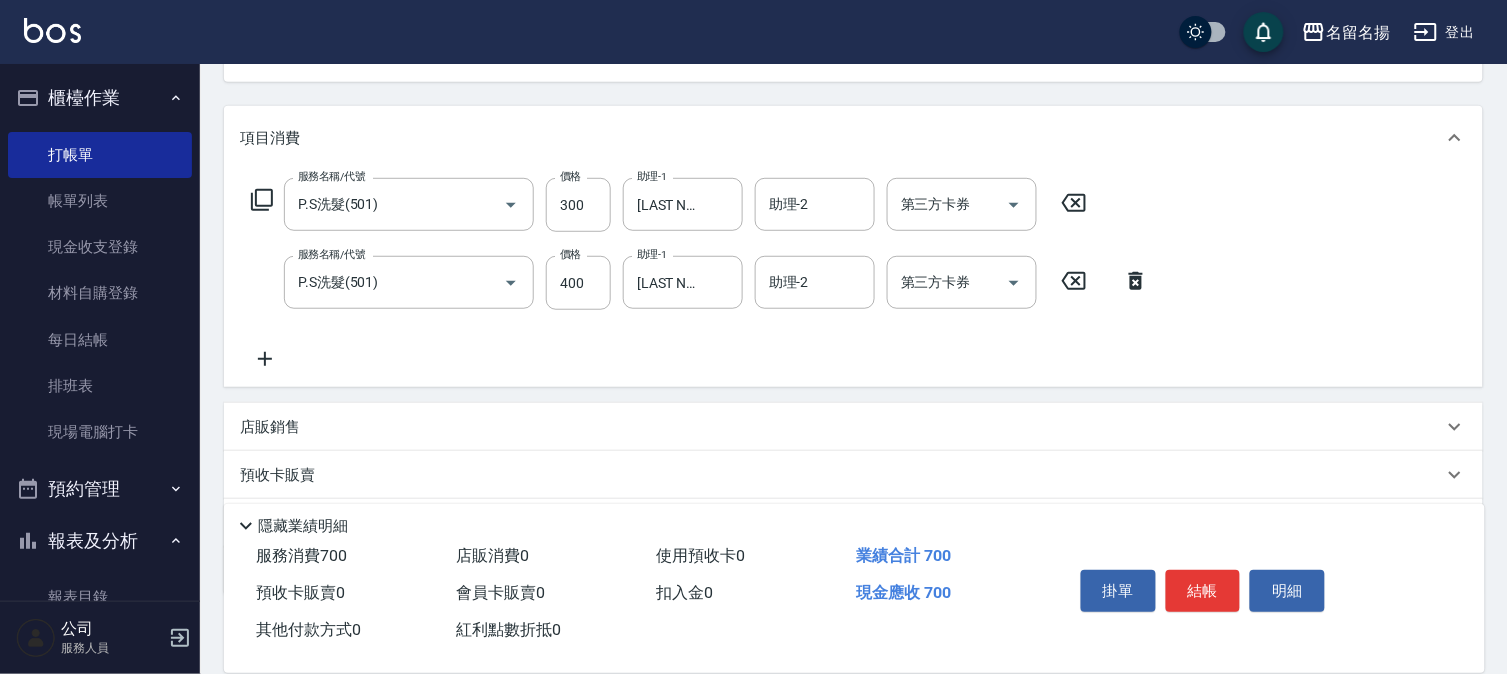 click 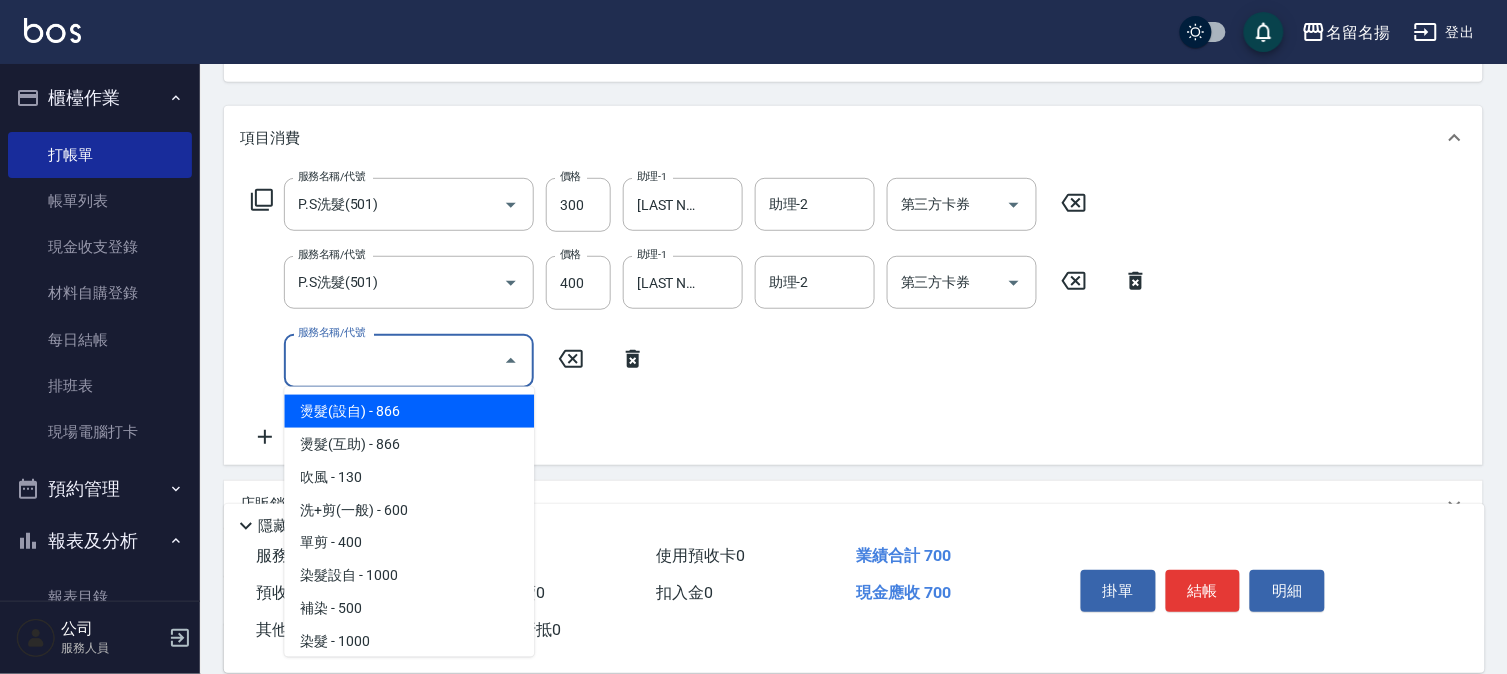 click on "服務名稱/代號" at bounding box center [394, 360] 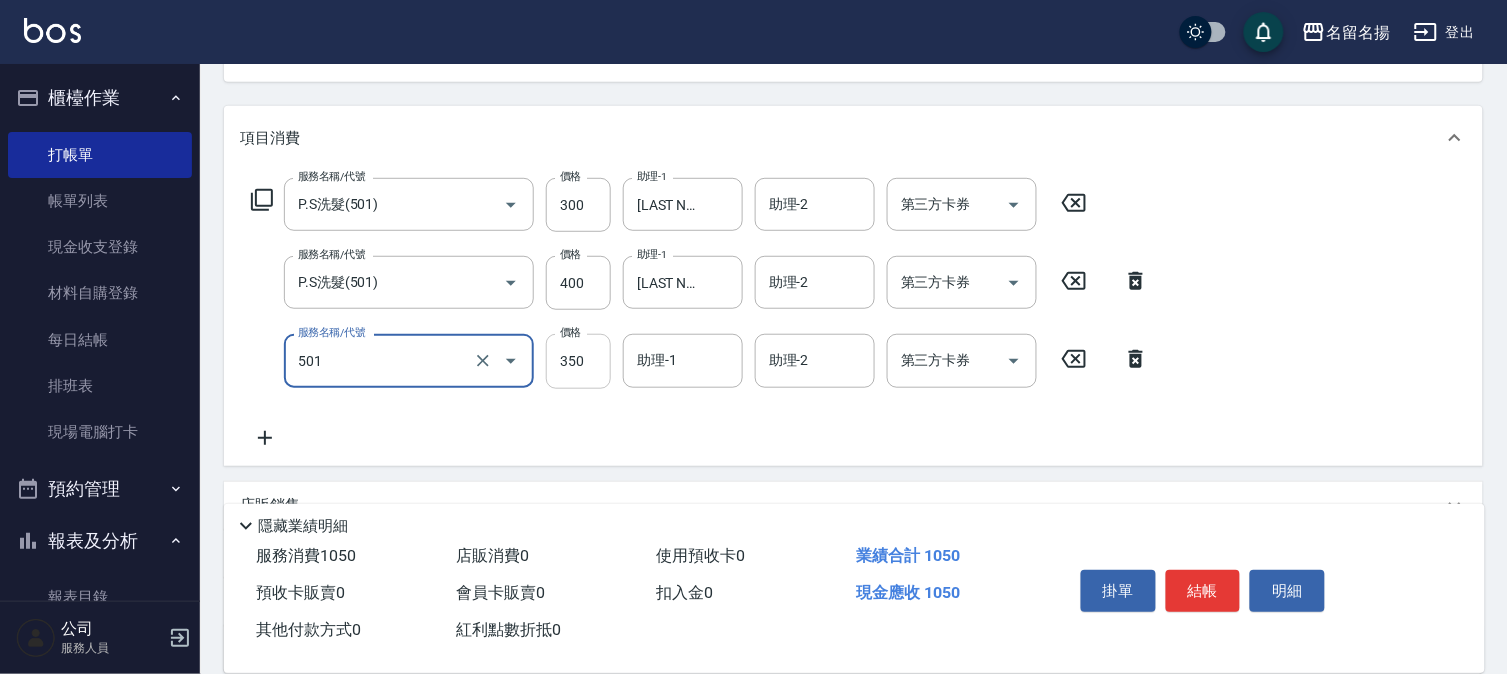 type on "P.S洗髮(501)" 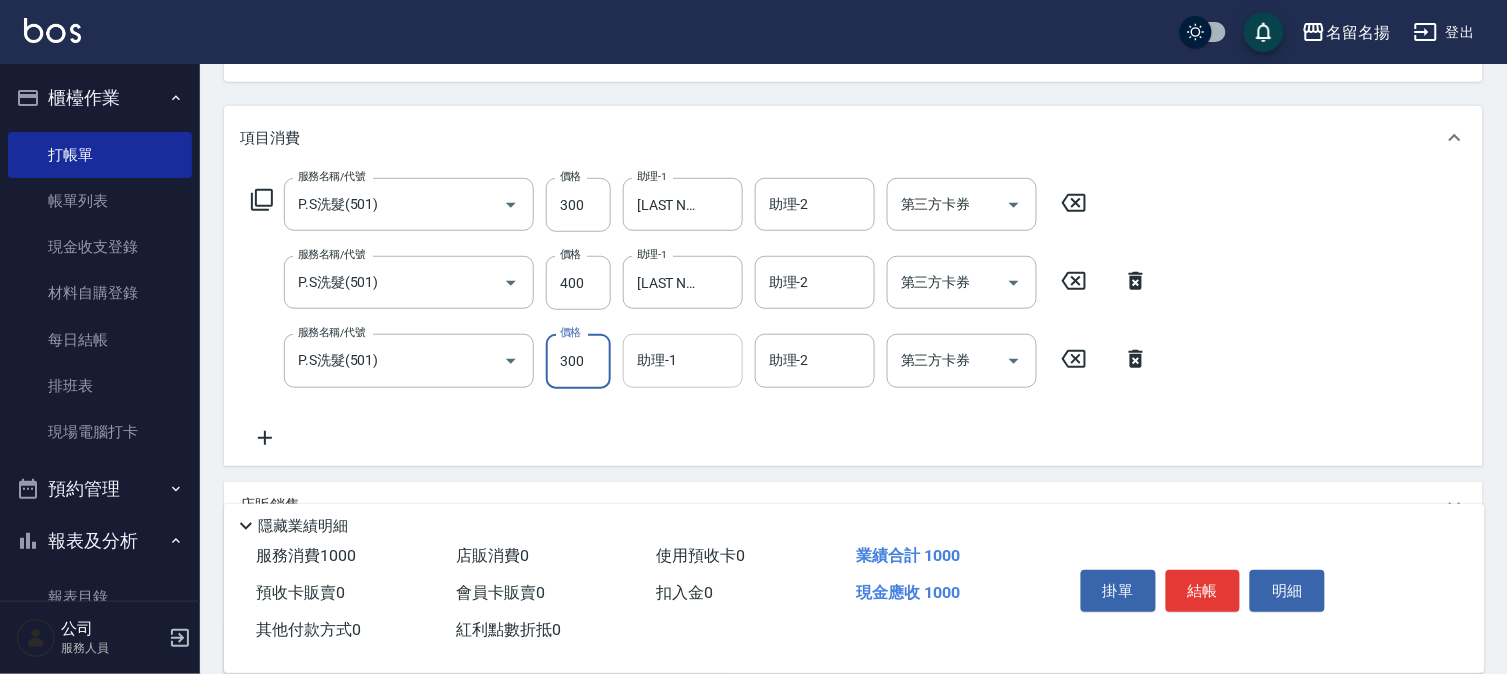 type on "300" 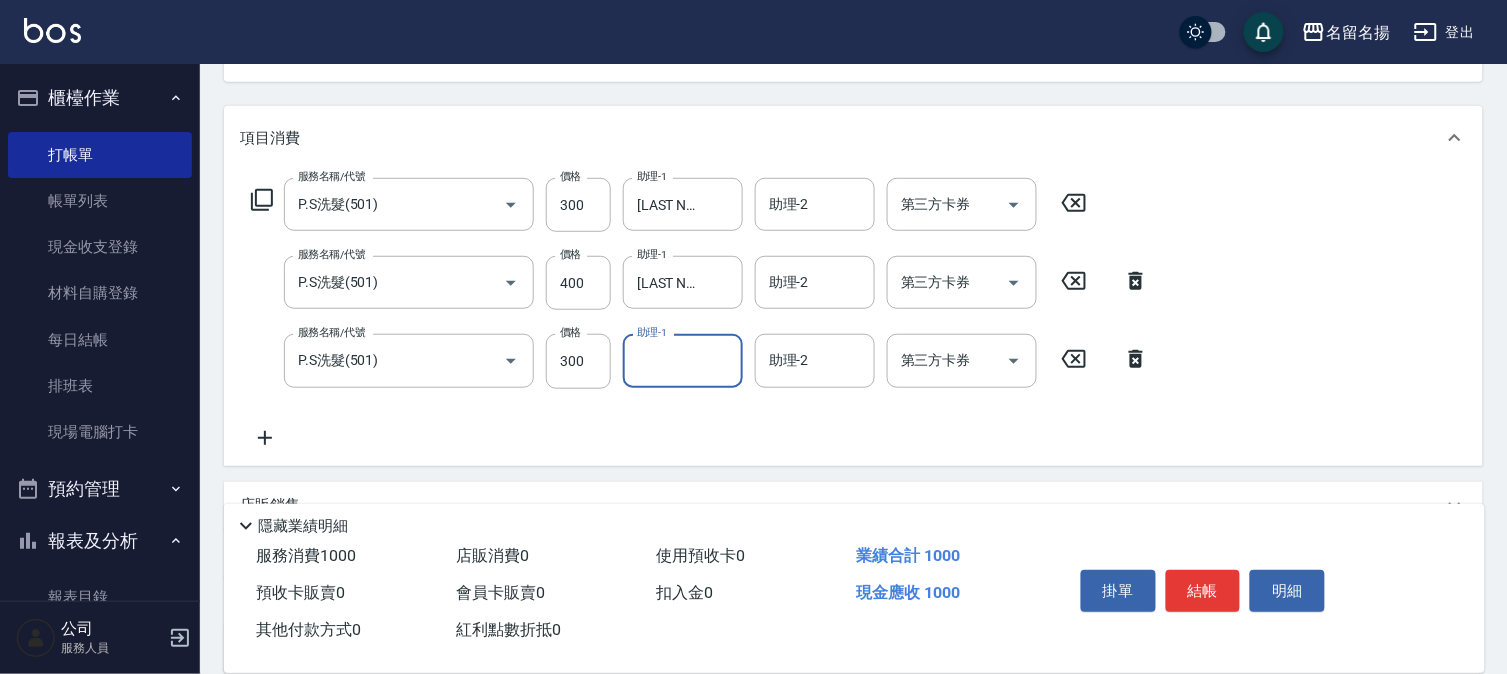 click on "助理-1" at bounding box center (683, 360) 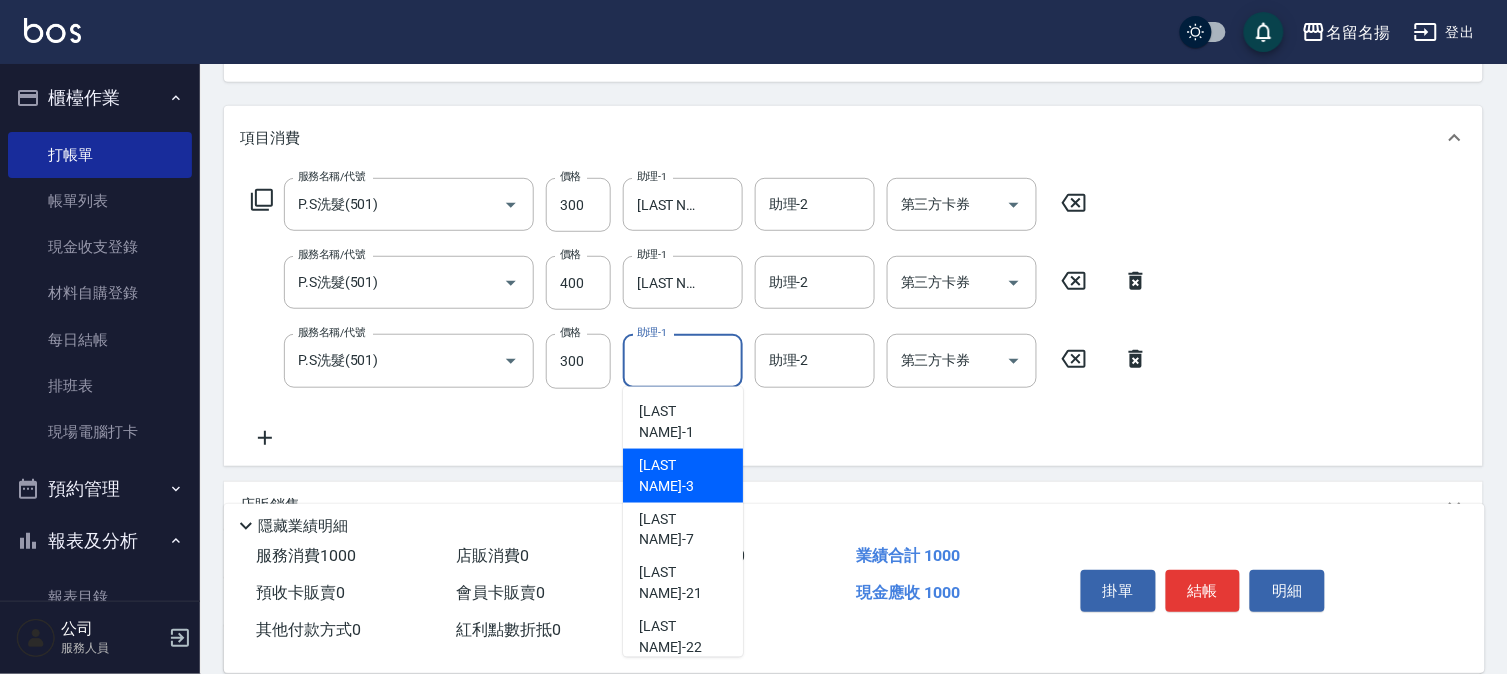 click on "[LAST NAME] -3" at bounding box center [683, 476] 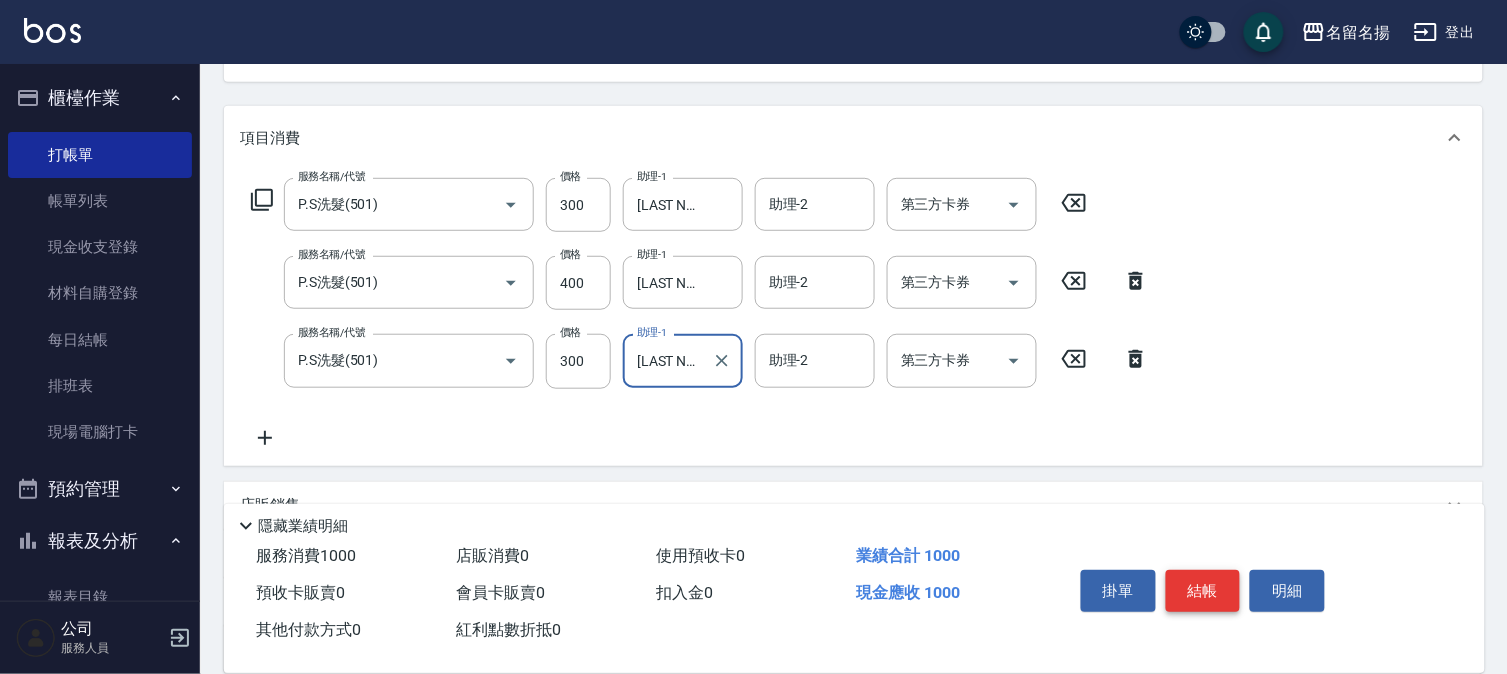 click on "結帳" at bounding box center (1203, 591) 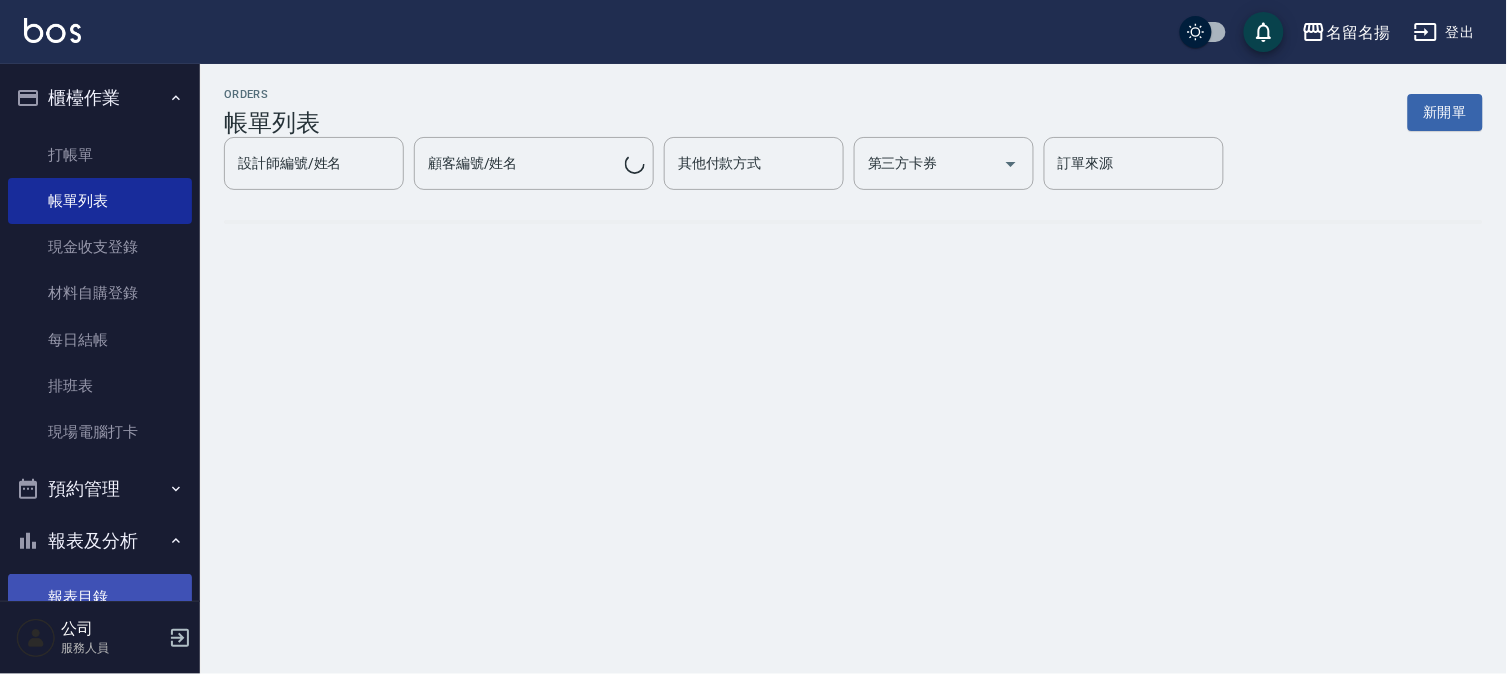 scroll, scrollTop: 0, scrollLeft: 0, axis: both 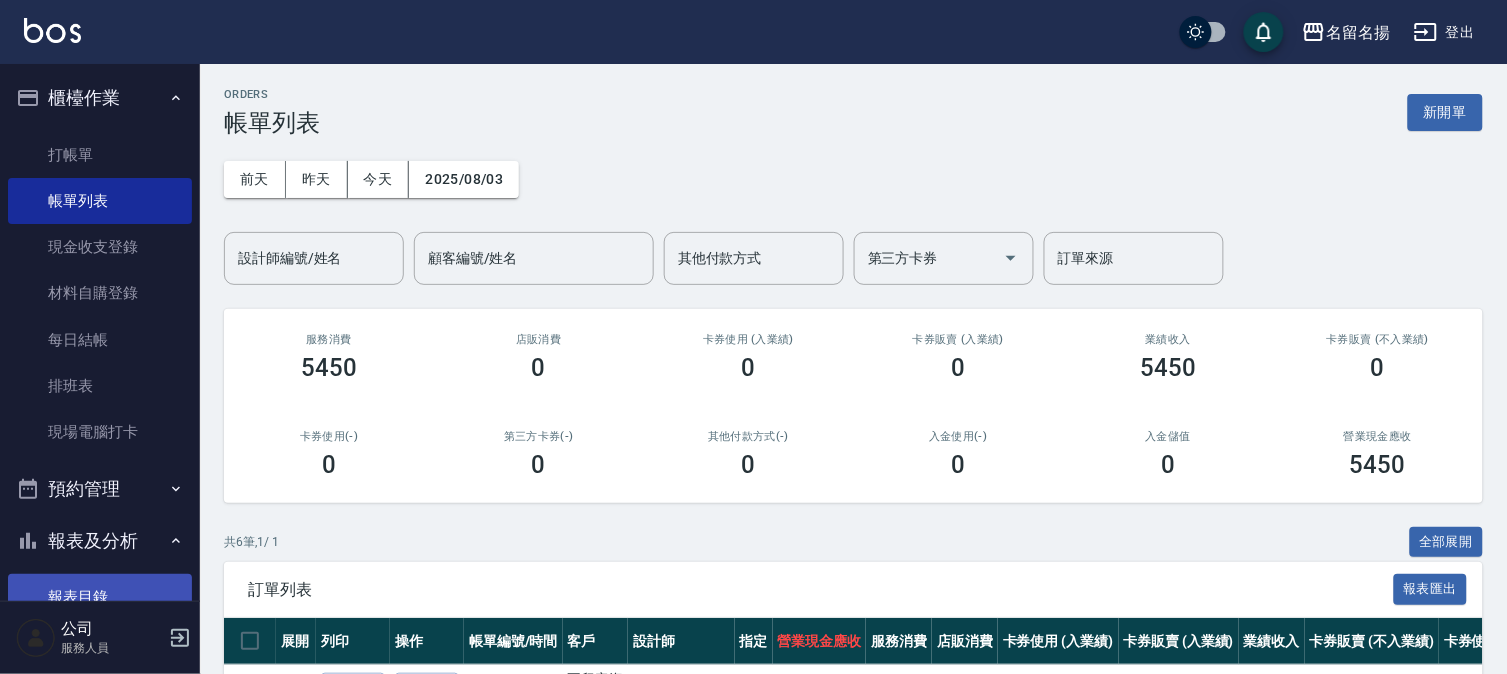 click on "報表目錄" at bounding box center [100, 597] 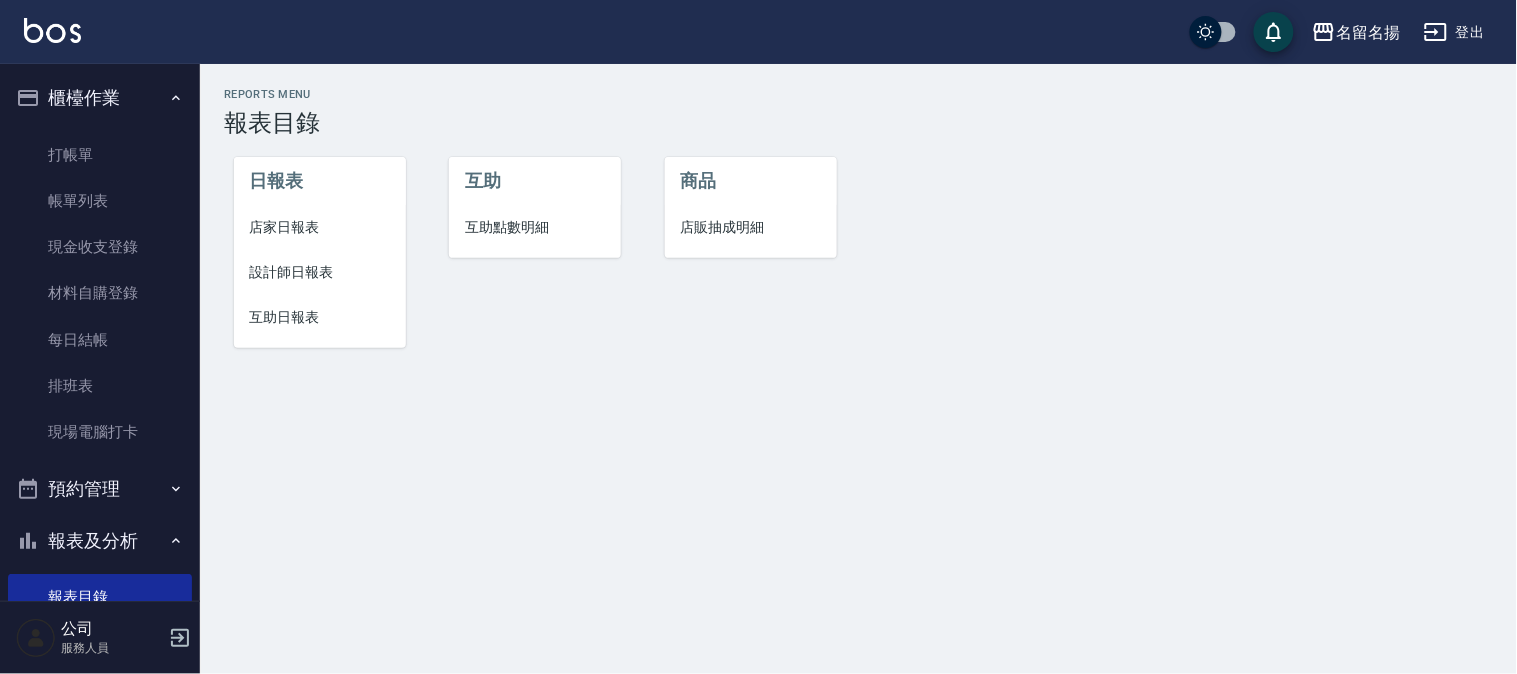 click on "設計師日報表" at bounding box center (320, 272) 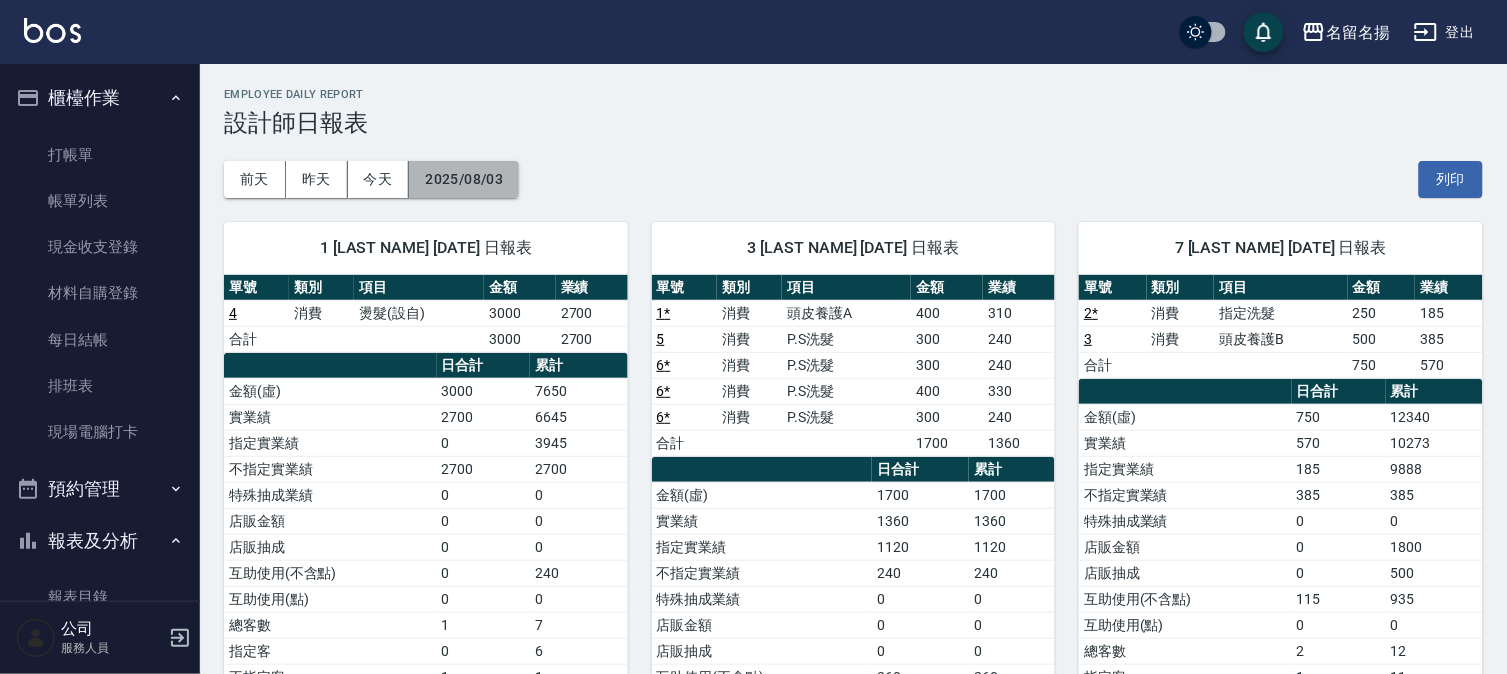click on "2025/08/03" at bounding box center [464, 179] 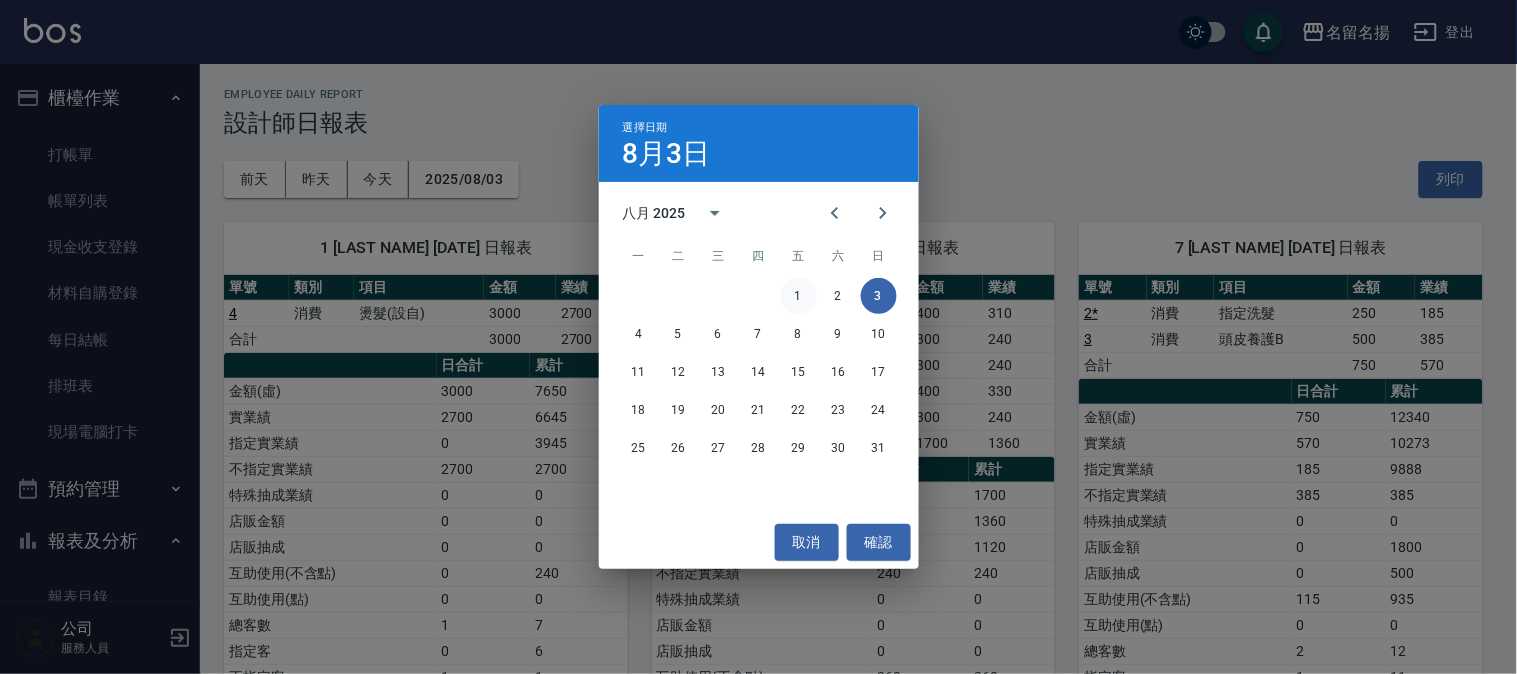 click on "1" at bounding box center [799, 296] 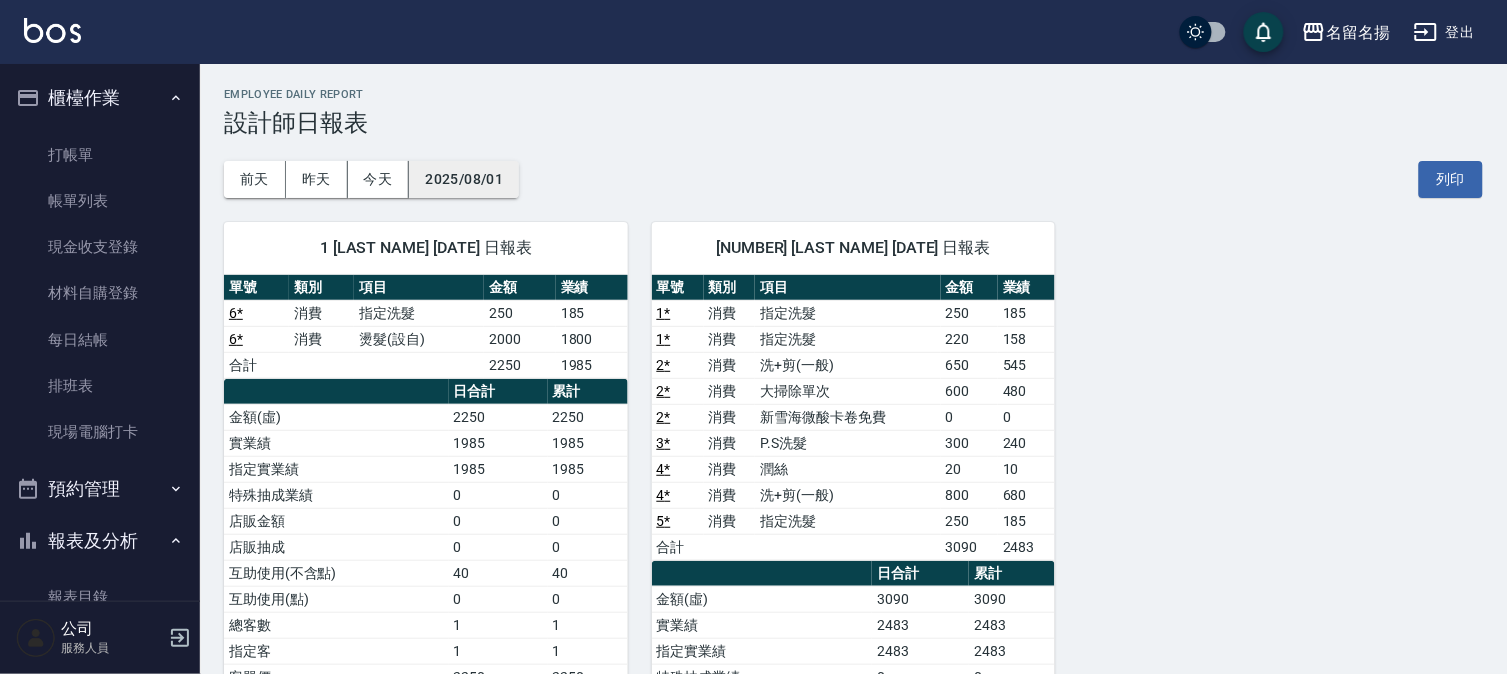 click on "2025/08/01" at bounding box center (464, 179) 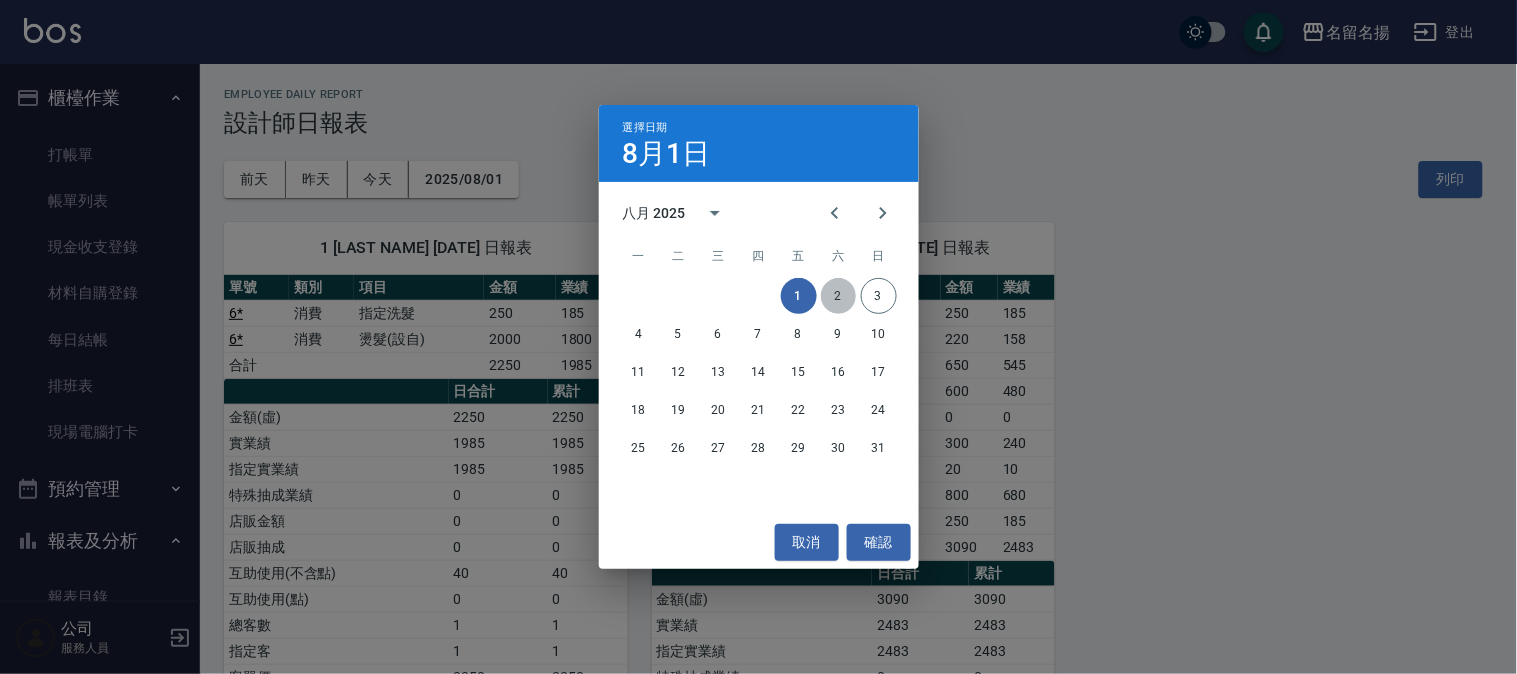 click on "2" at bounding box center (839, 296) 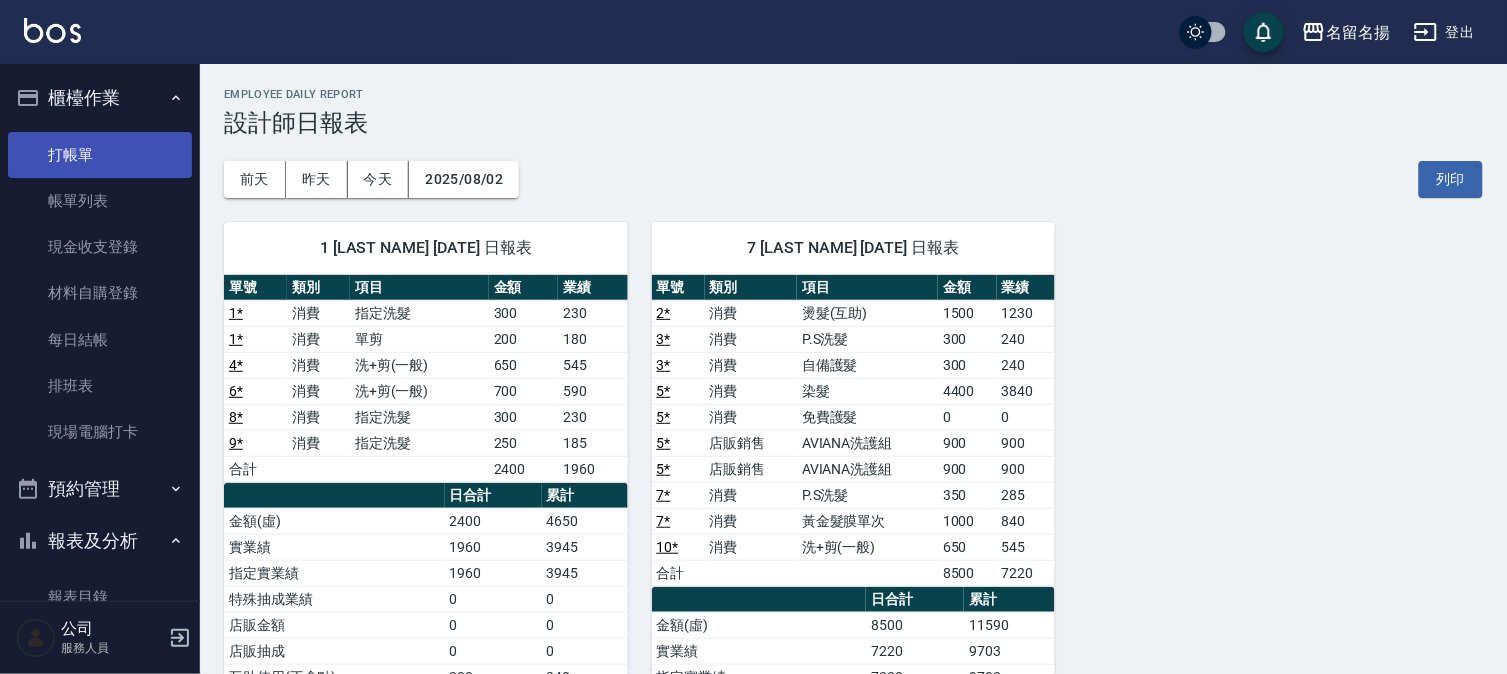 click on "打帳單" at bounding box center [100, 155] 